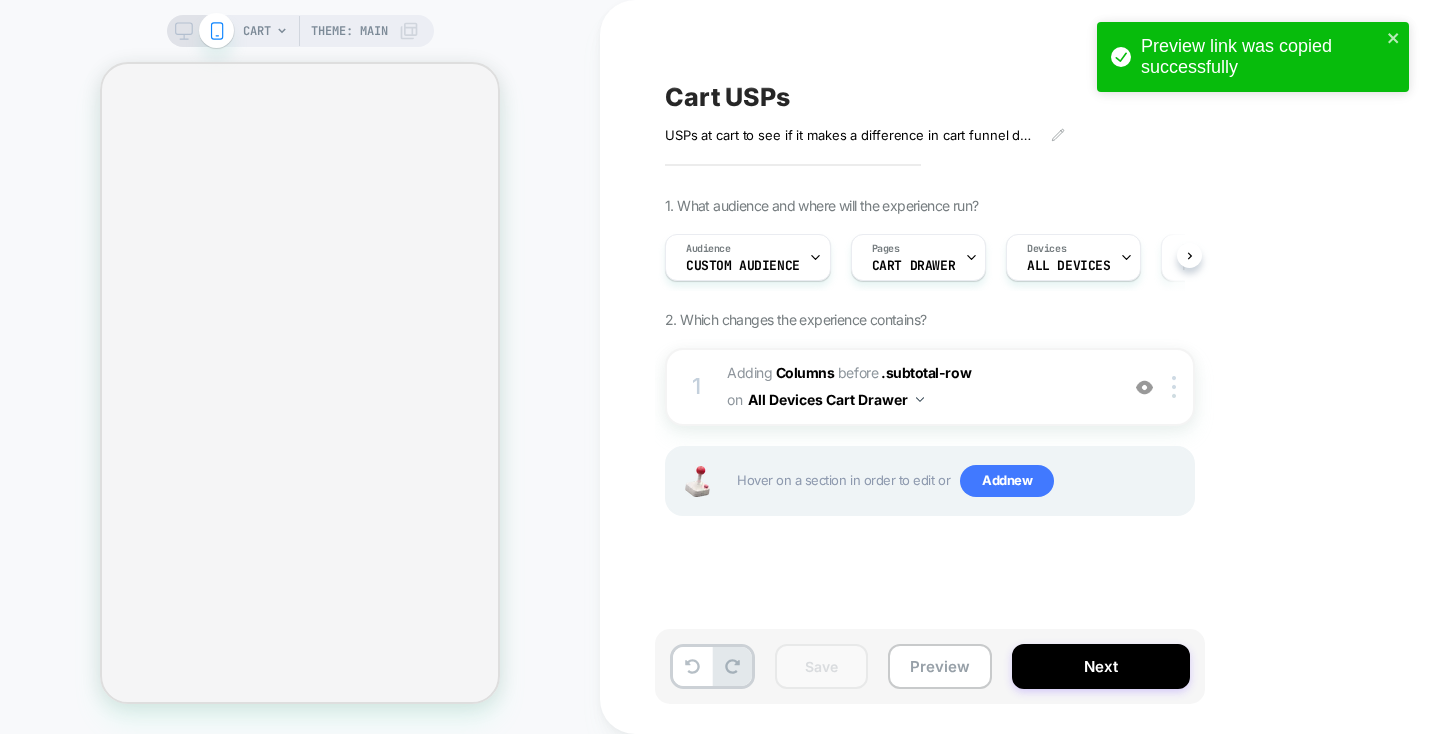 scroll, scrollTop: 0, scrollLeft: 0, axis: both 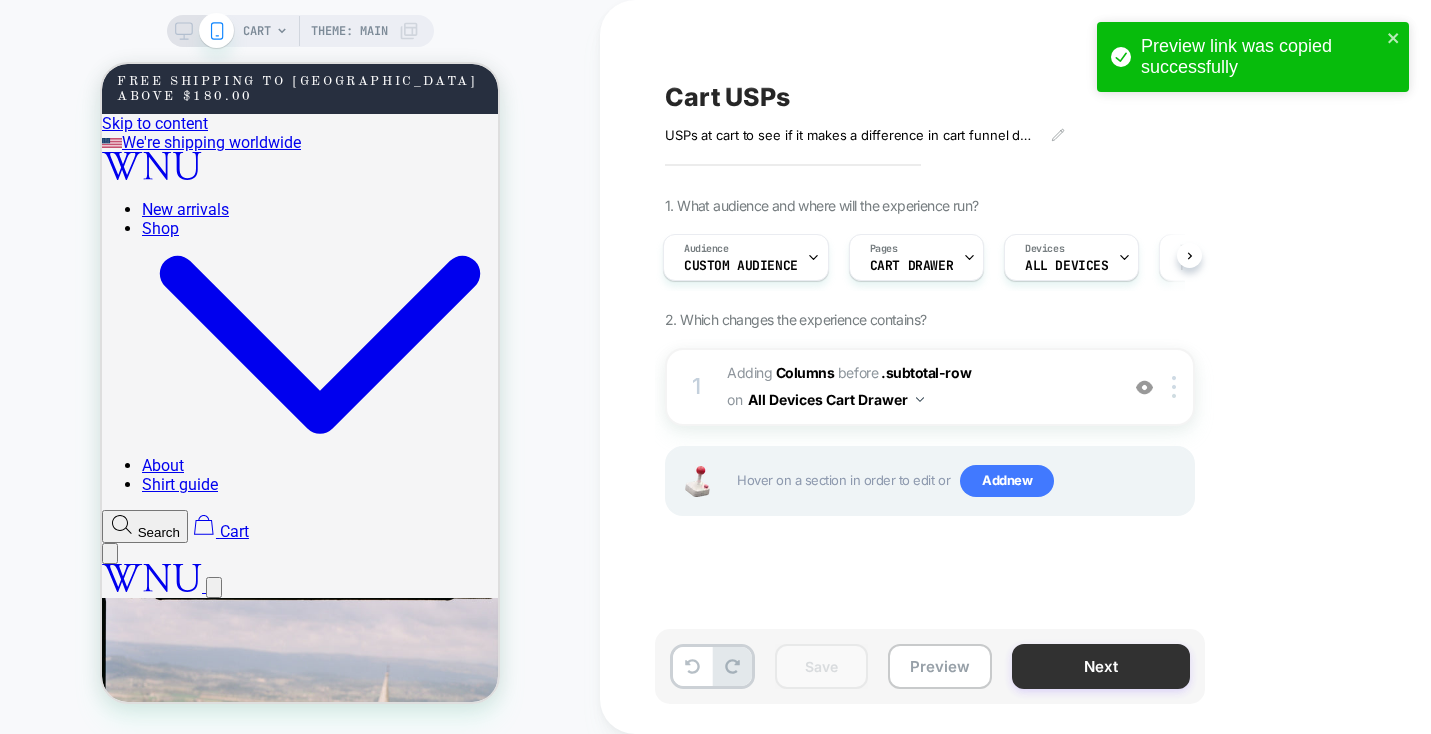 click on "Next" at bounding box center (1101, 666) 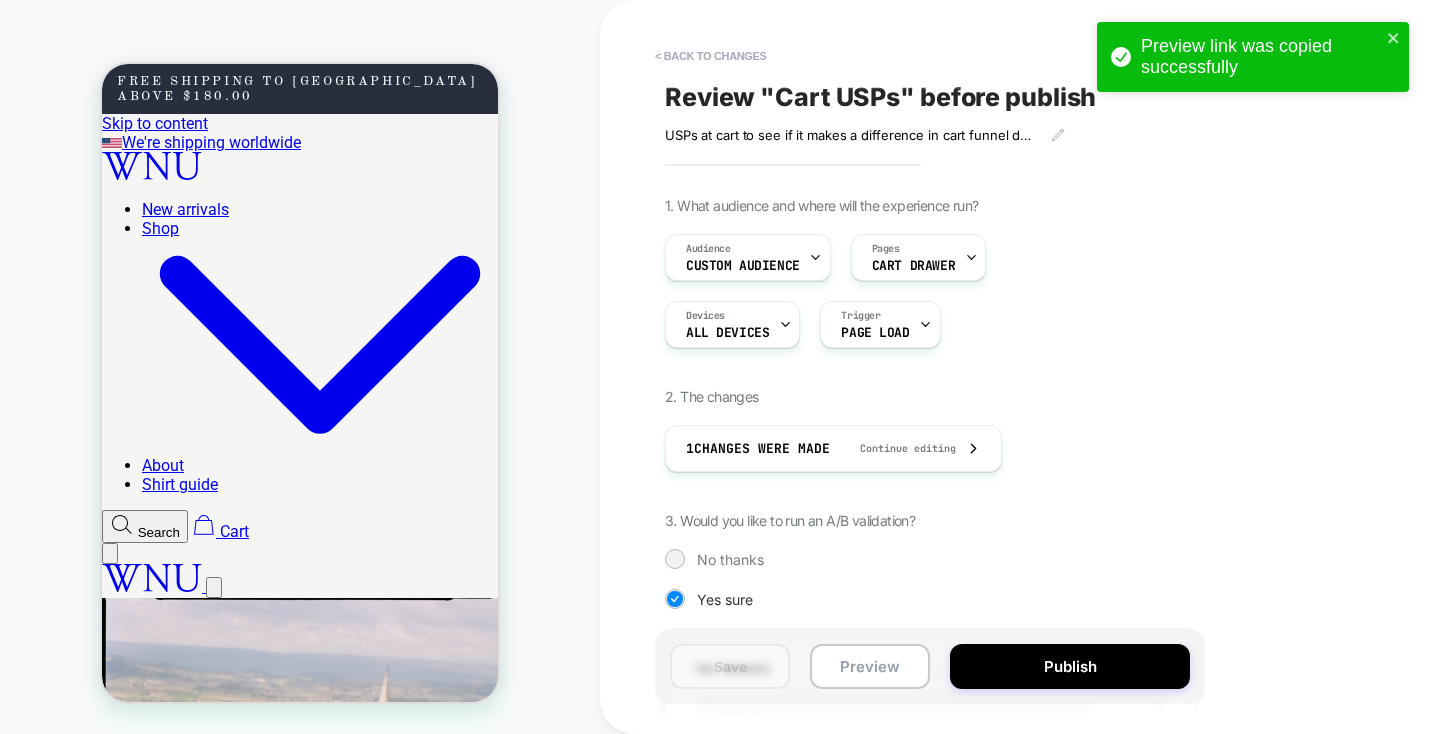 scroll, scrollTop: 0, scrollLeft: 2, axis: horizontal 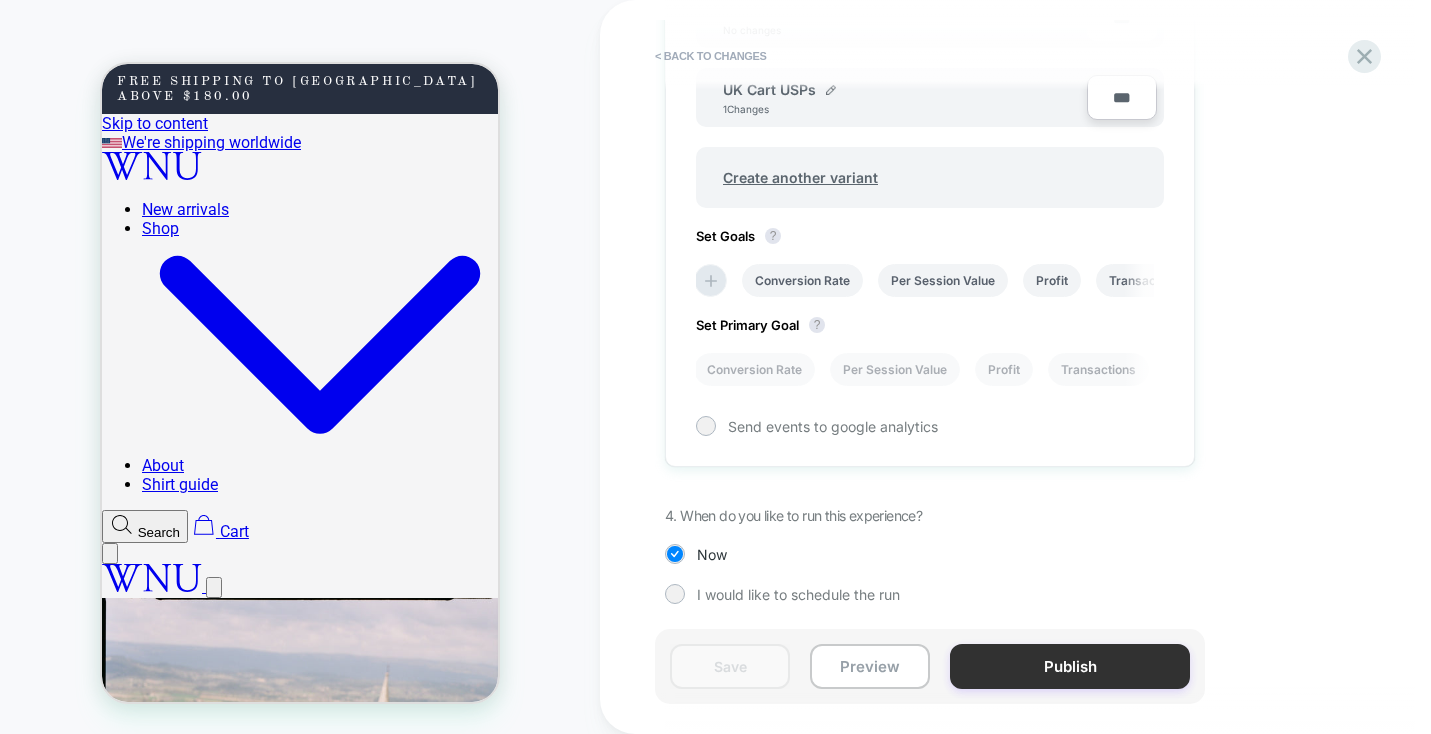 click on "Publish" at bounding box center [1070, 666] 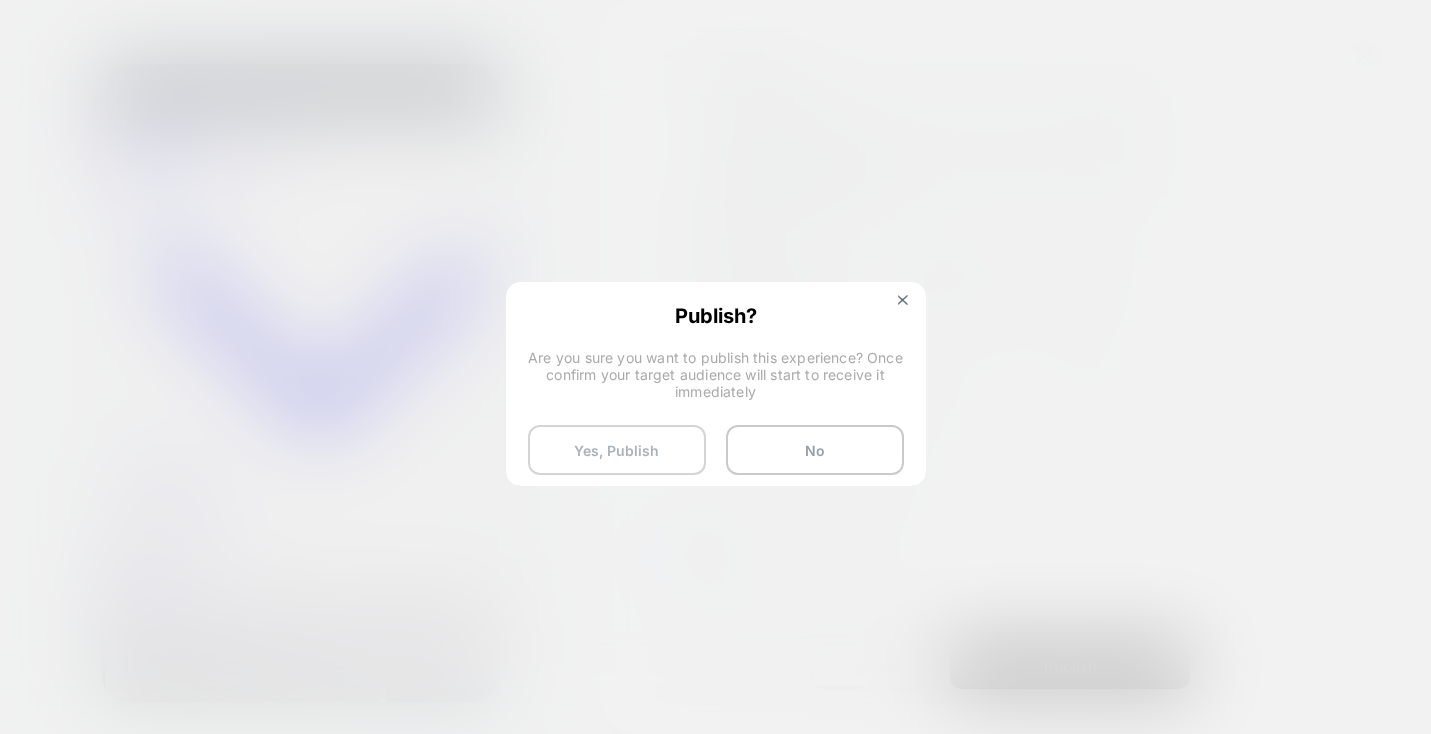 click on "Yes, Publish" at bounding box center [617, 450] 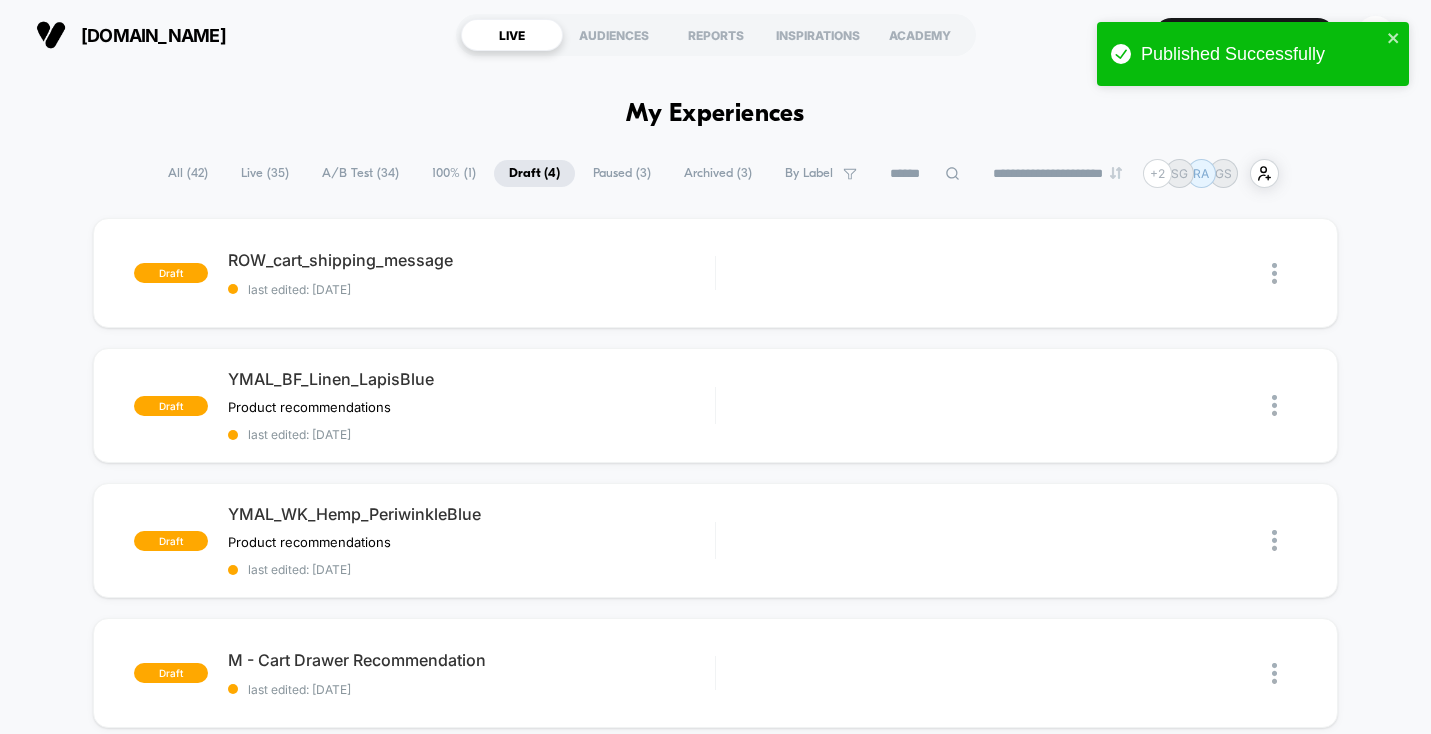 click on "Live ( 35 )" at bounding box center [265, 173] 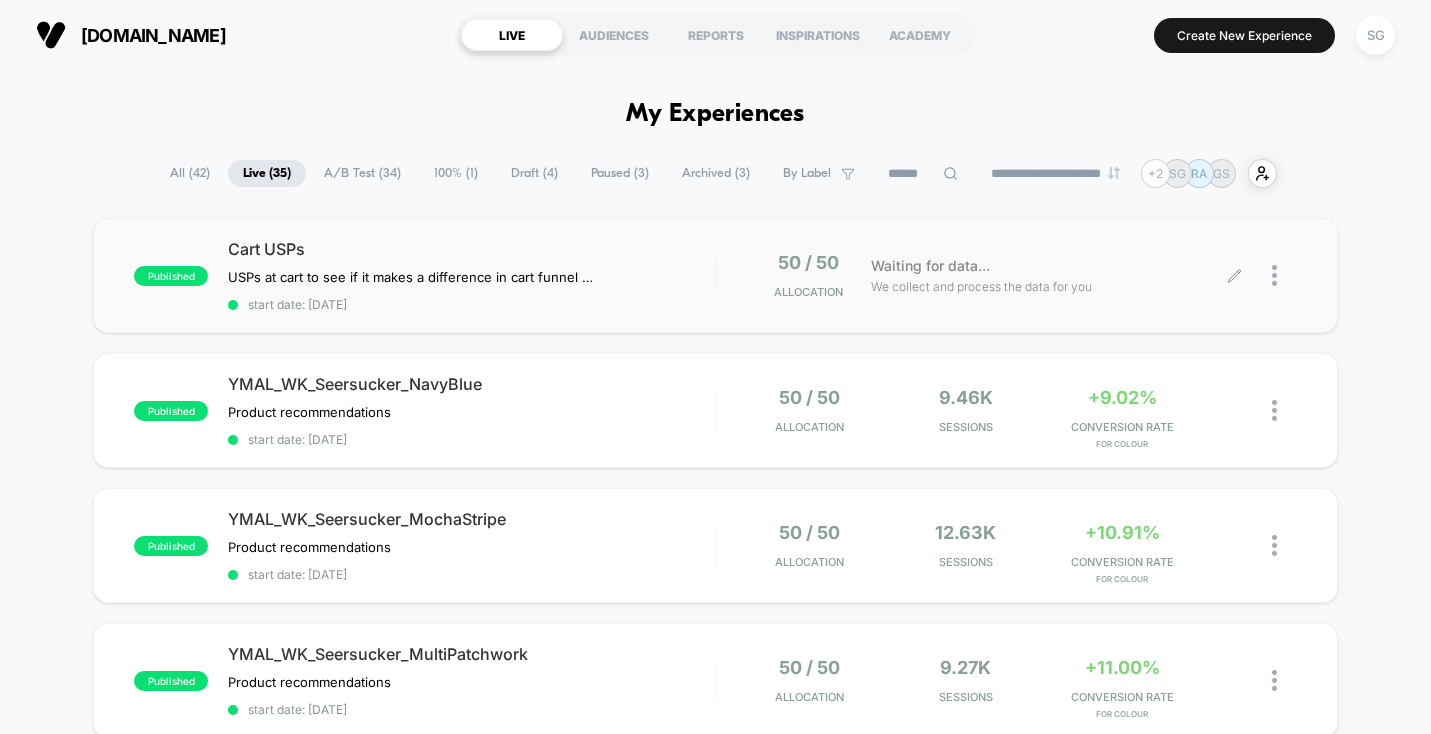 click at bounding box center [1266, 275] 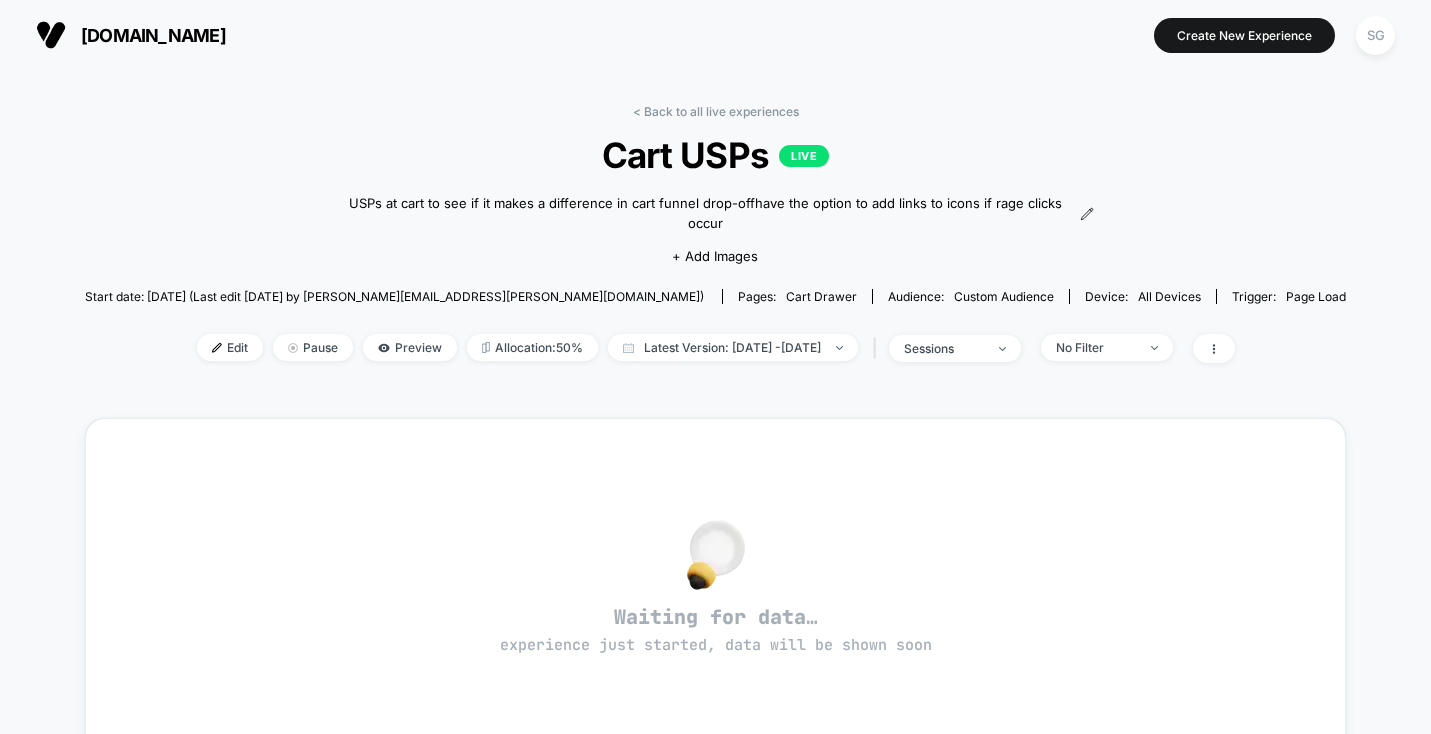 click on "Cart USPs LIVE" at bounding box center (715, 155) 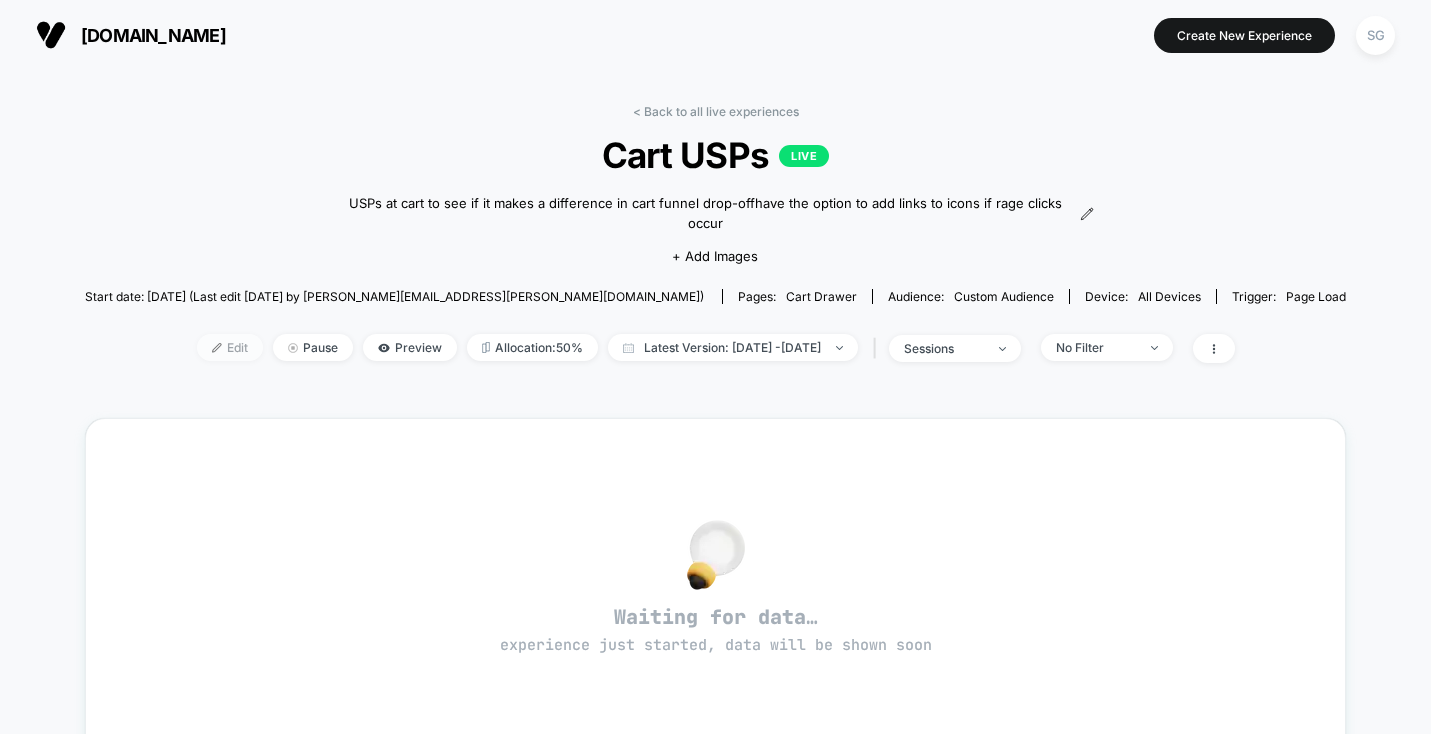 click on "Edit" at bounding box center [230, 347] 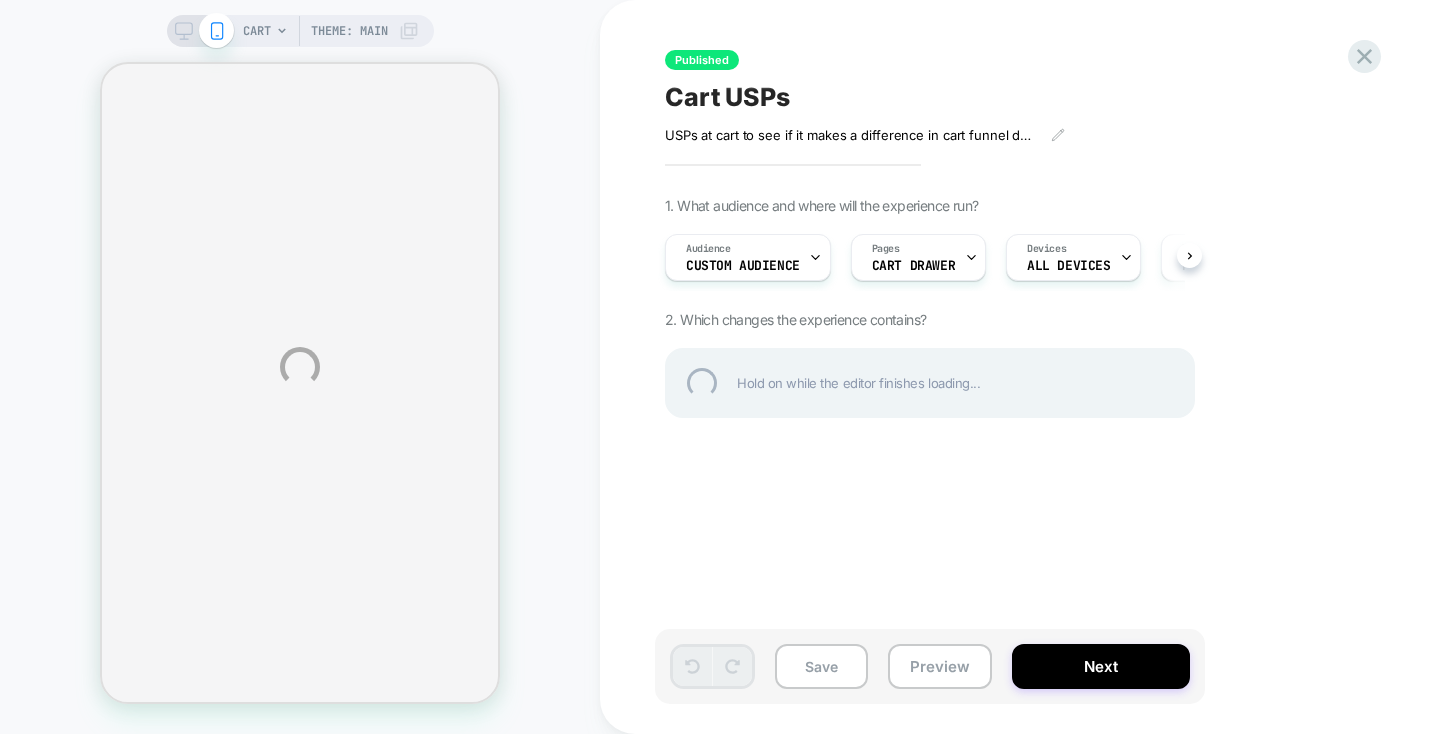 click on "Cart USPs" at bounding box center (1030, 97) 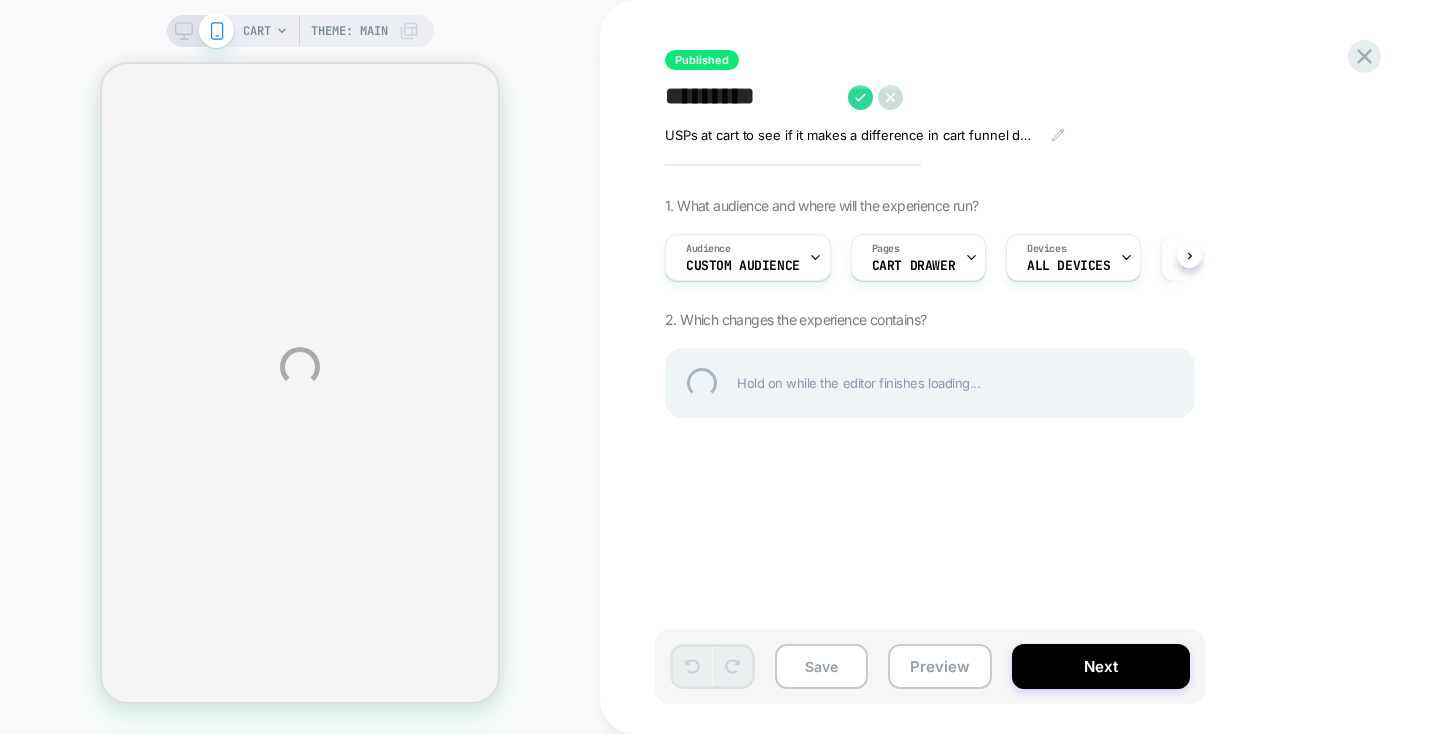 click on "*********" at bounding box center (751, 97) 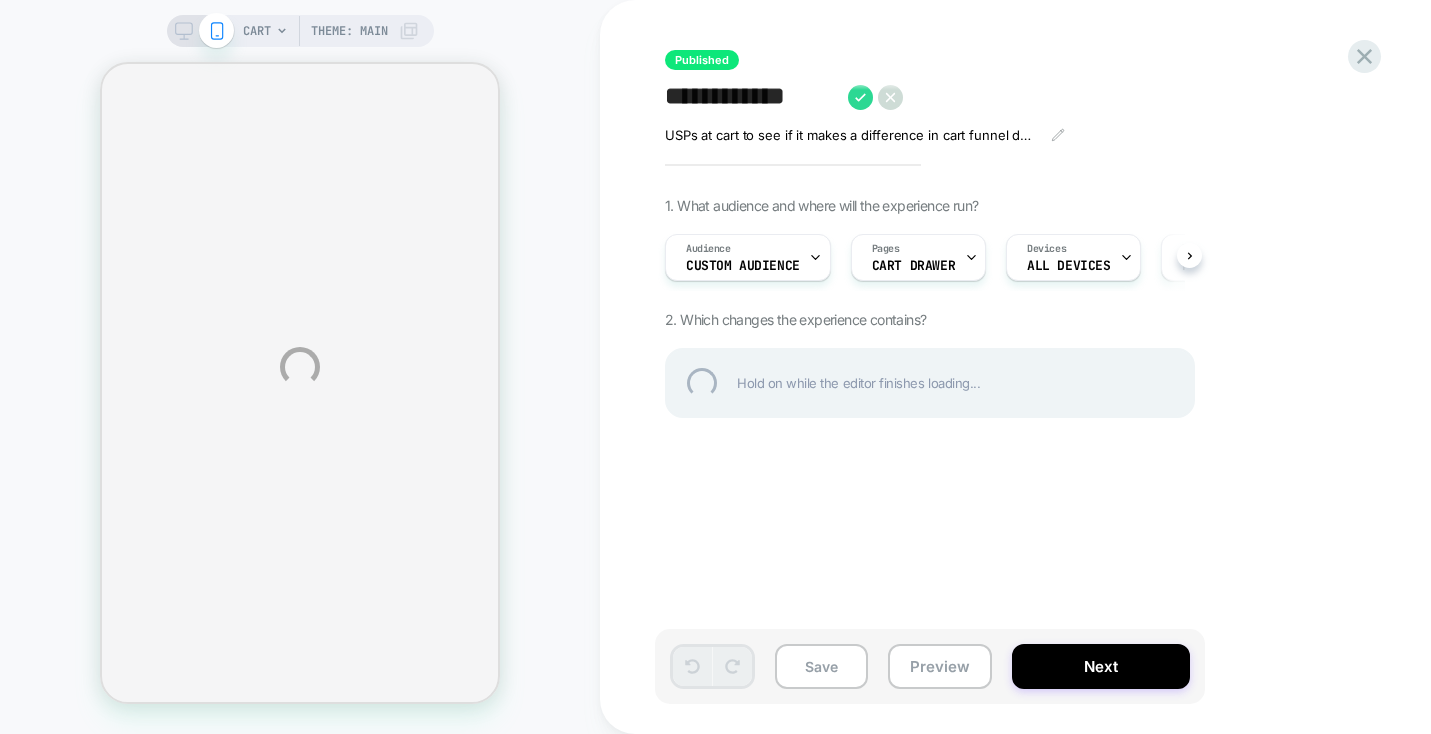 type on "**********" 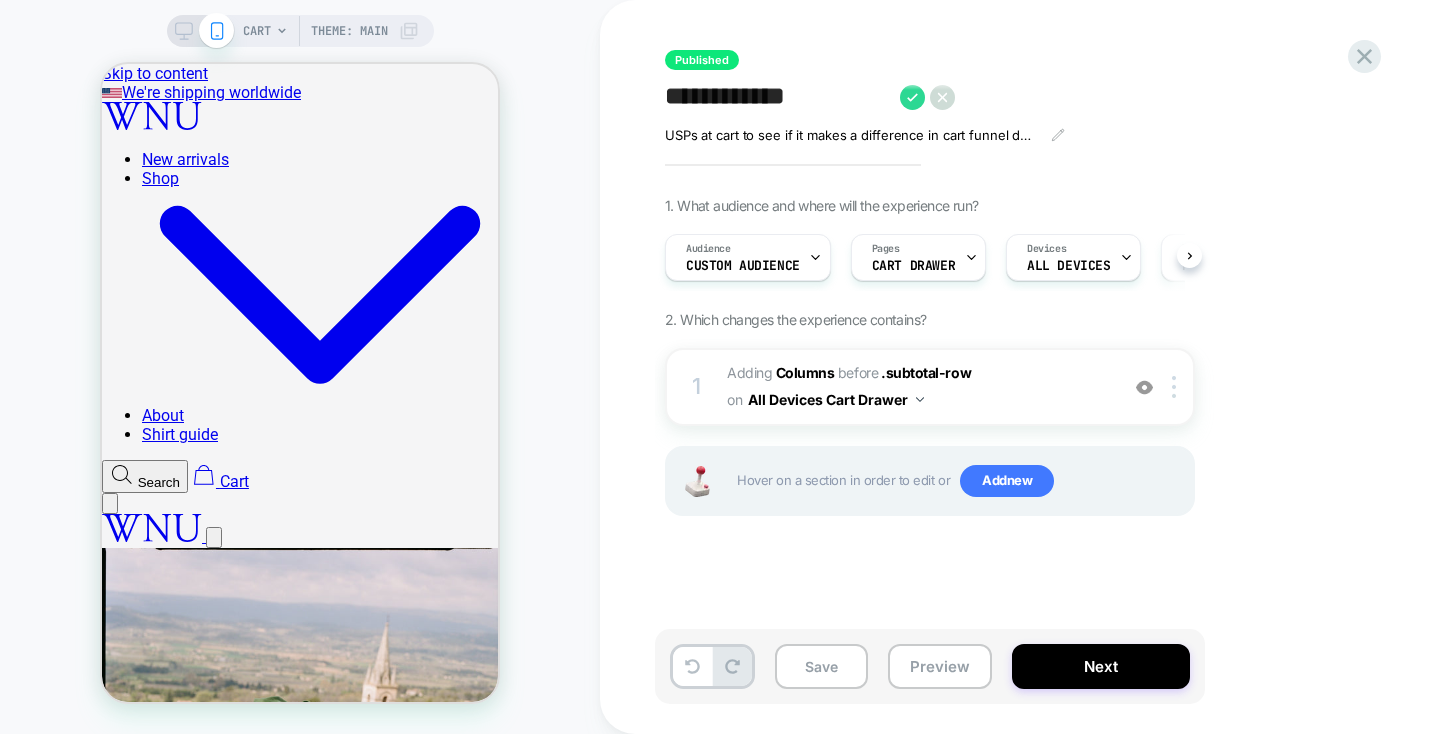 click 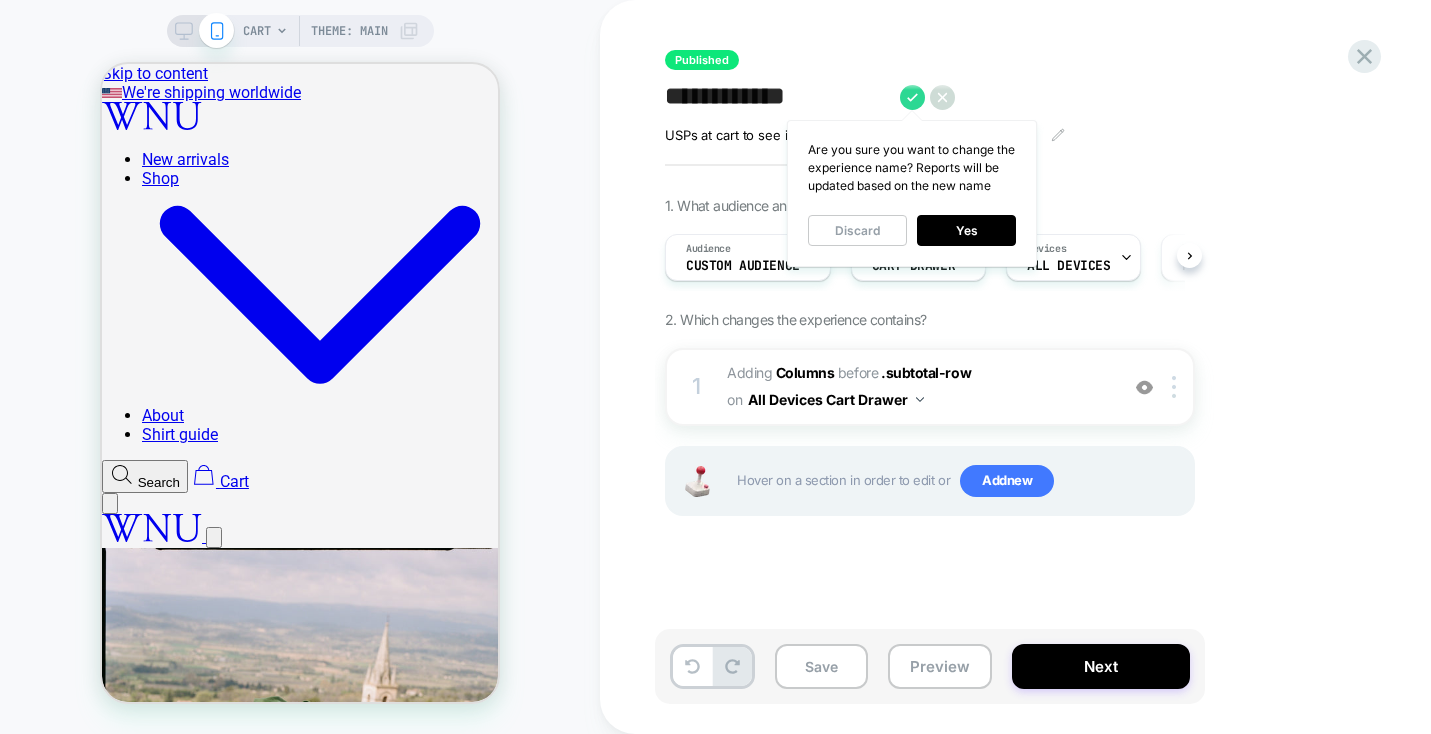 scroll, scrollTop: 0, scrollLeft: 1, axis: horizontal 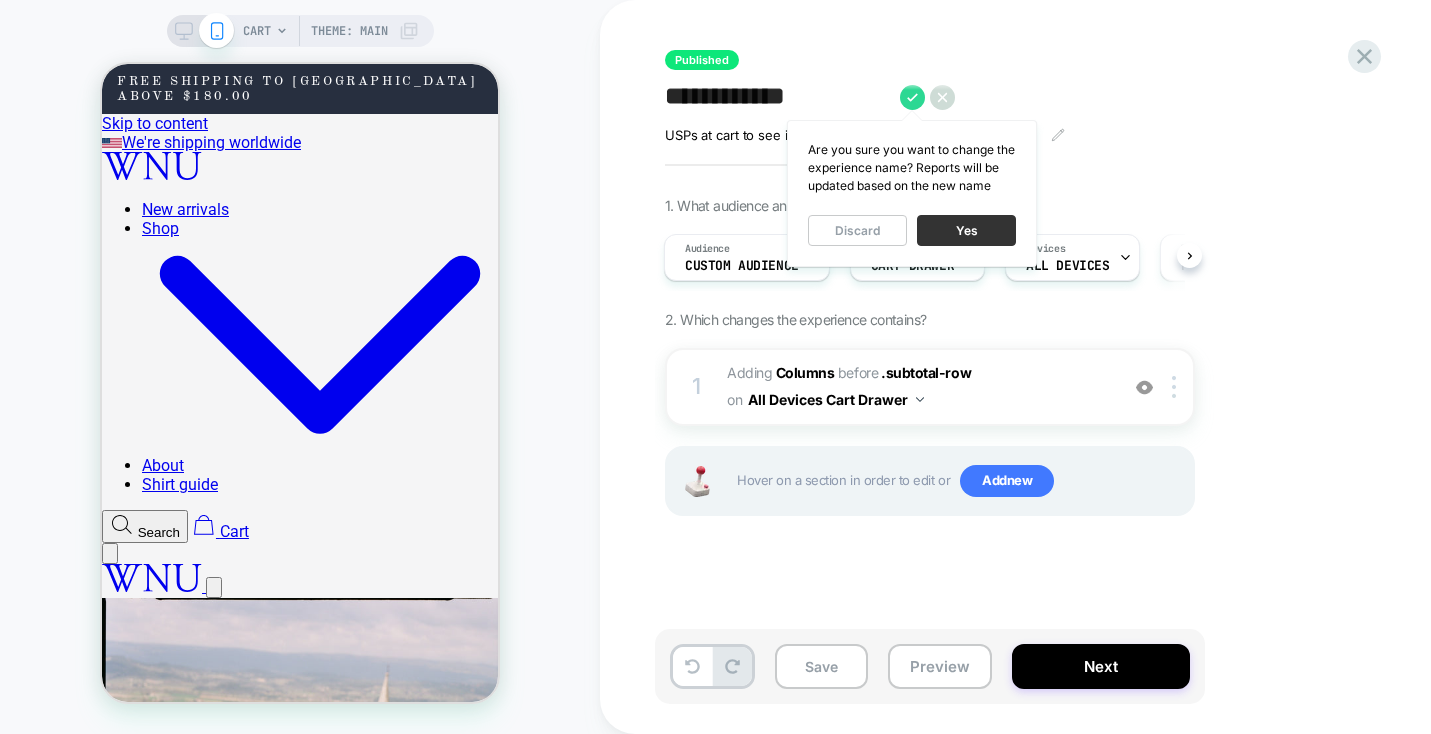 click on "Yes" at bounding box center [966, 230] 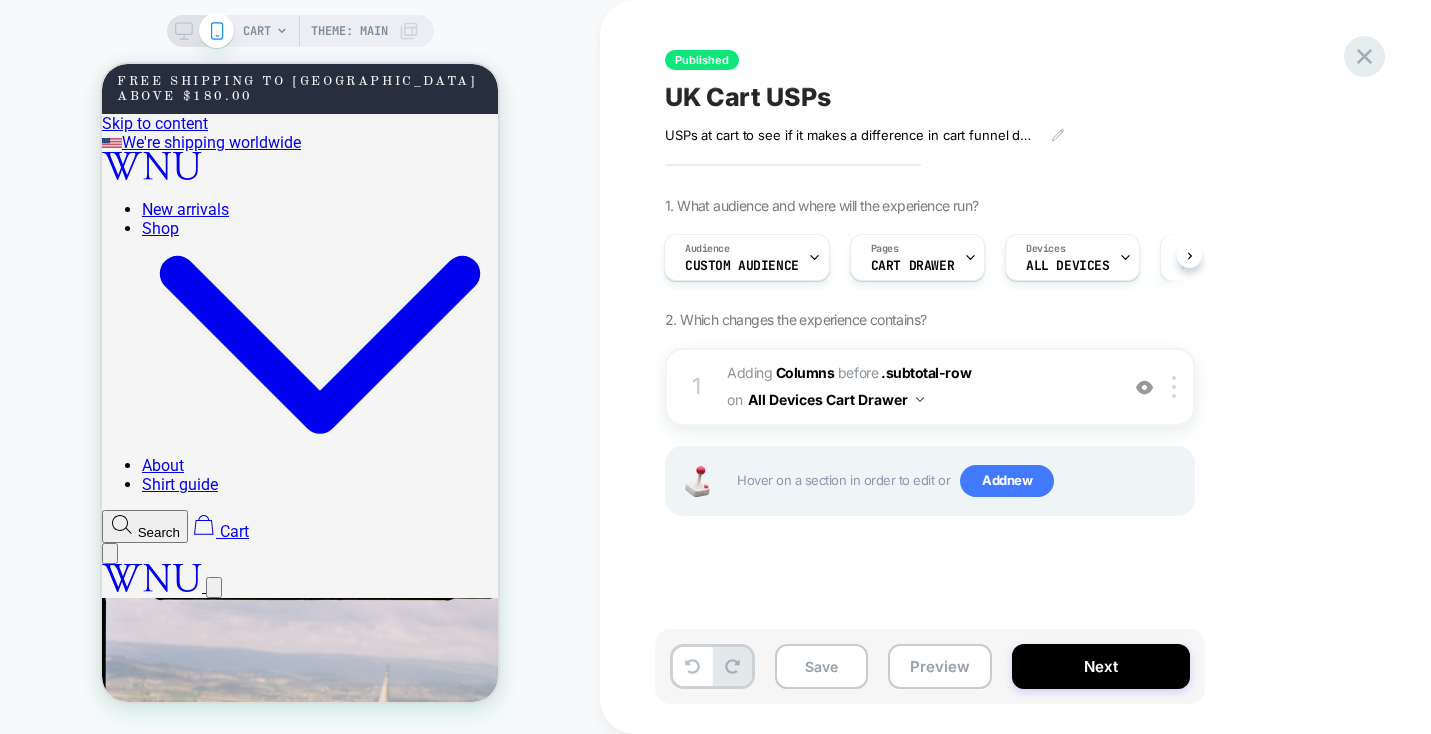 click 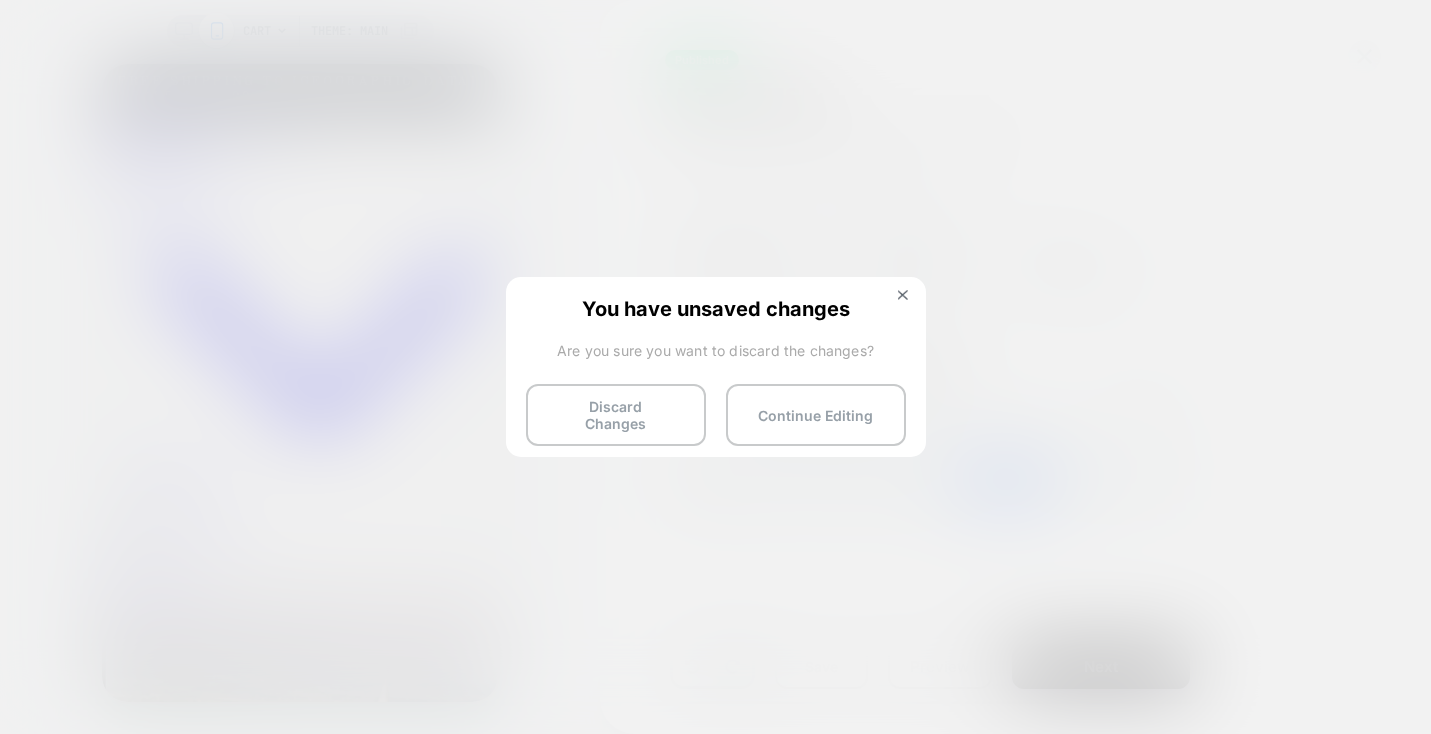click on "Continue Editing" at bounding box center [816, 415] 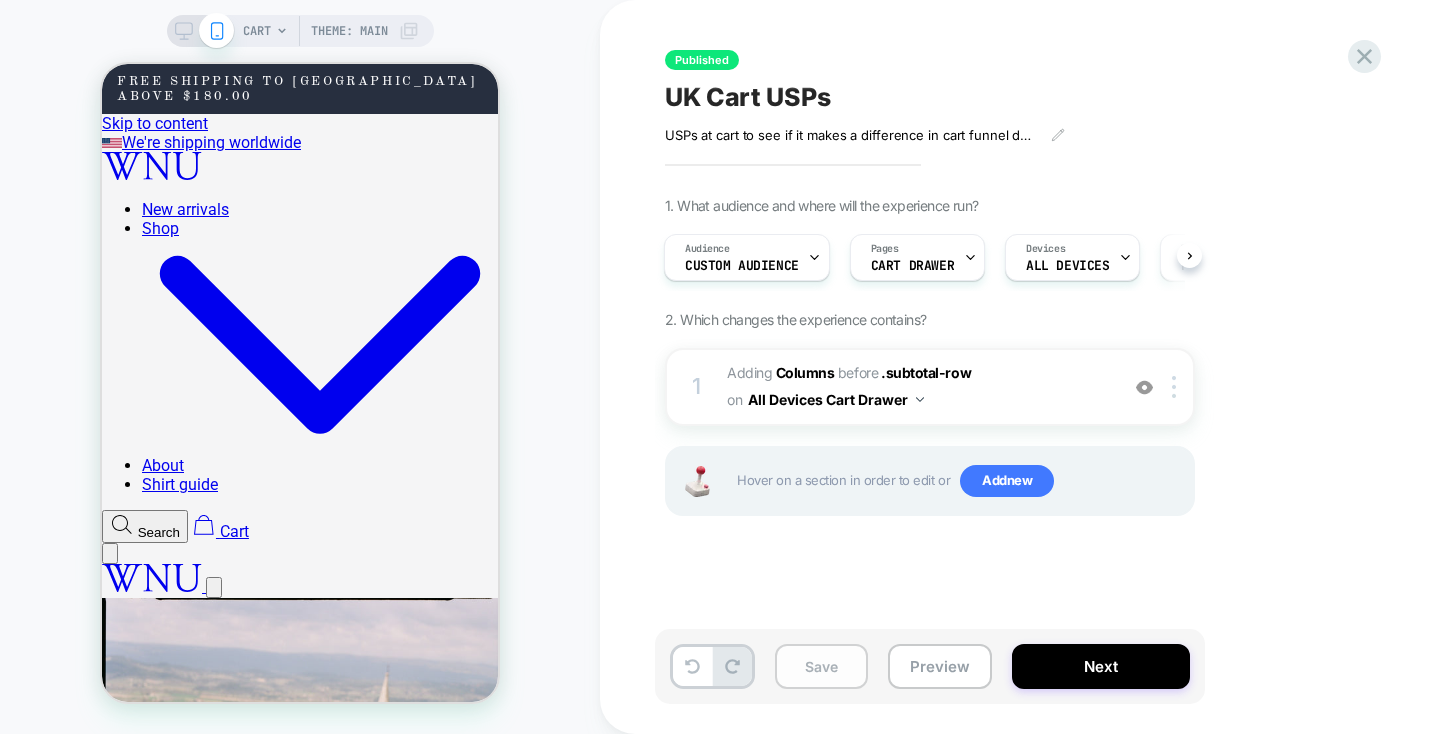 click on "Save" at bounding box center (821, 666) 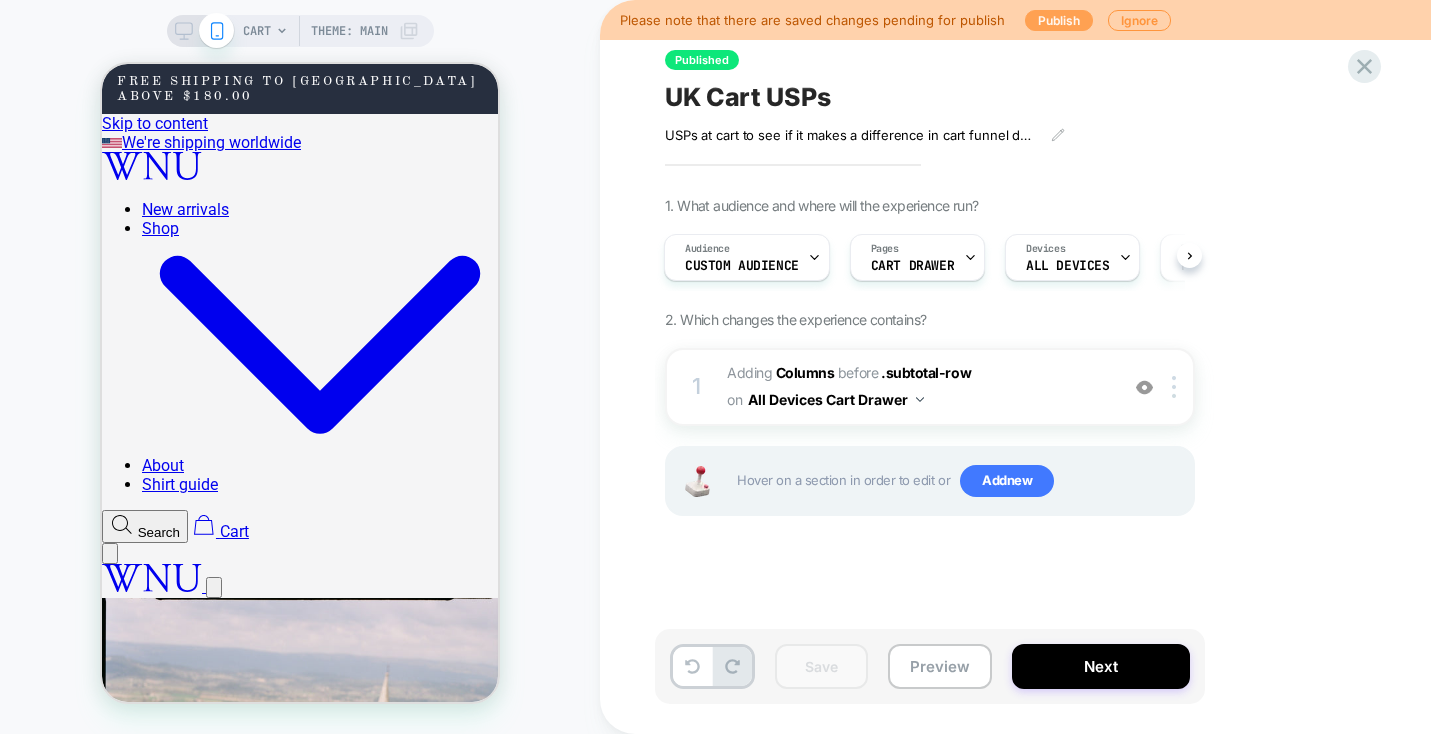 click on "Publish" at bounding box center [1059, 20] 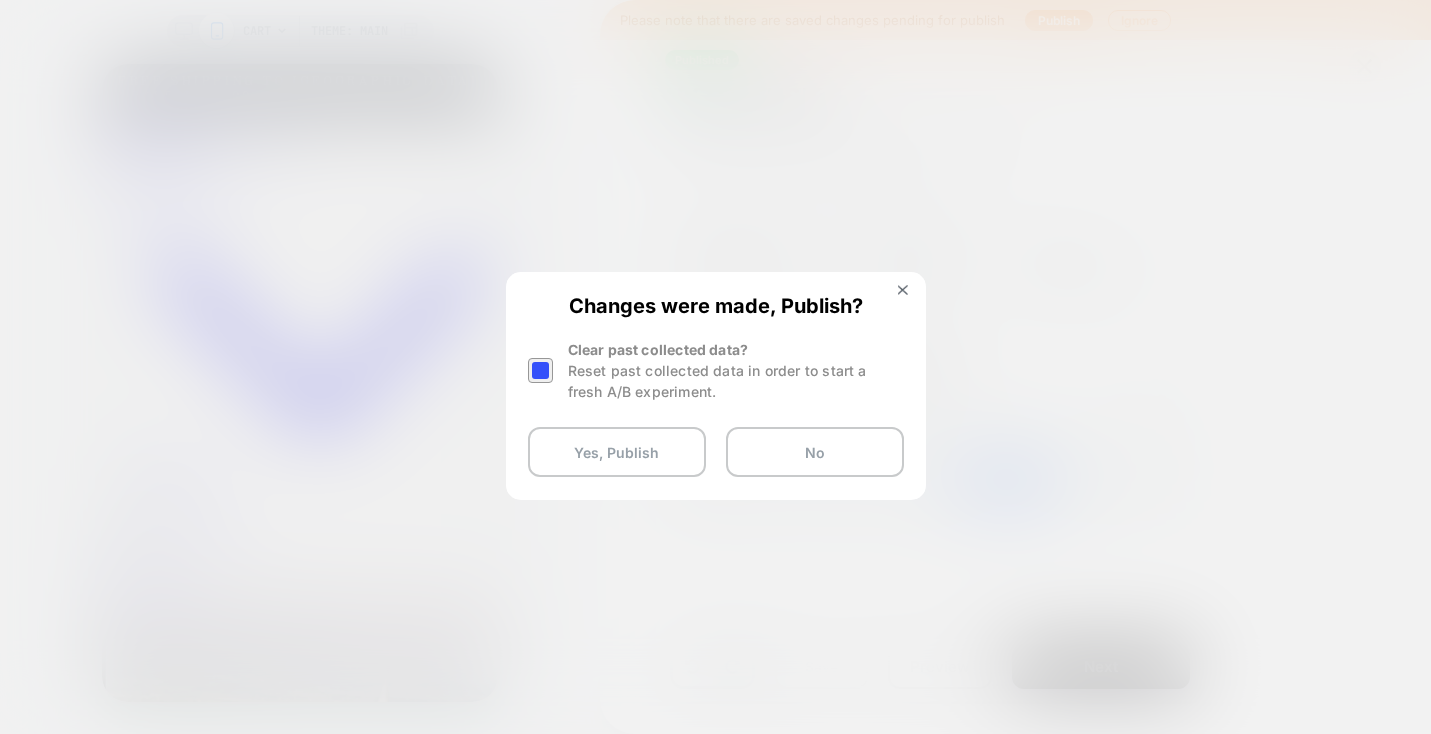 click at bounding box center (540, 370) 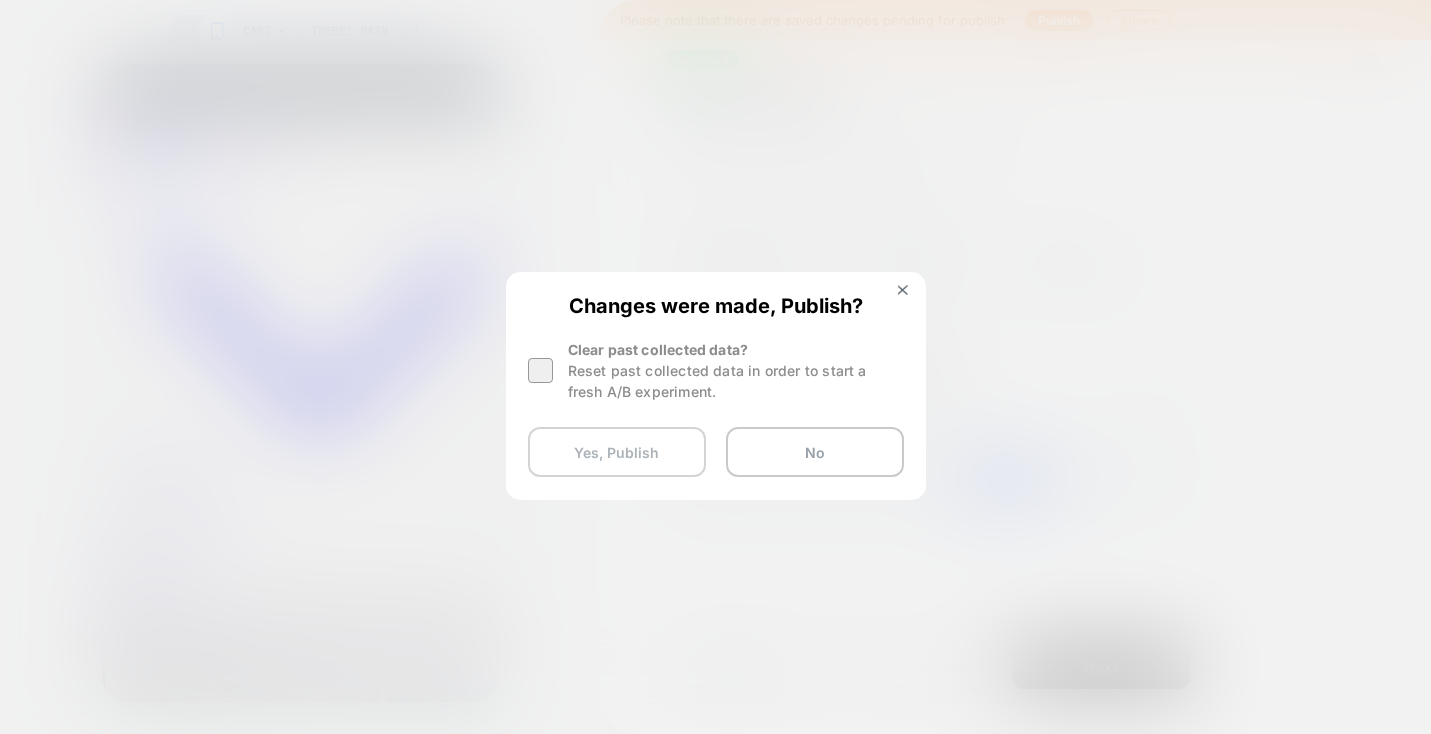 click on "Yes, Publish" at bounding box center [617, 452] 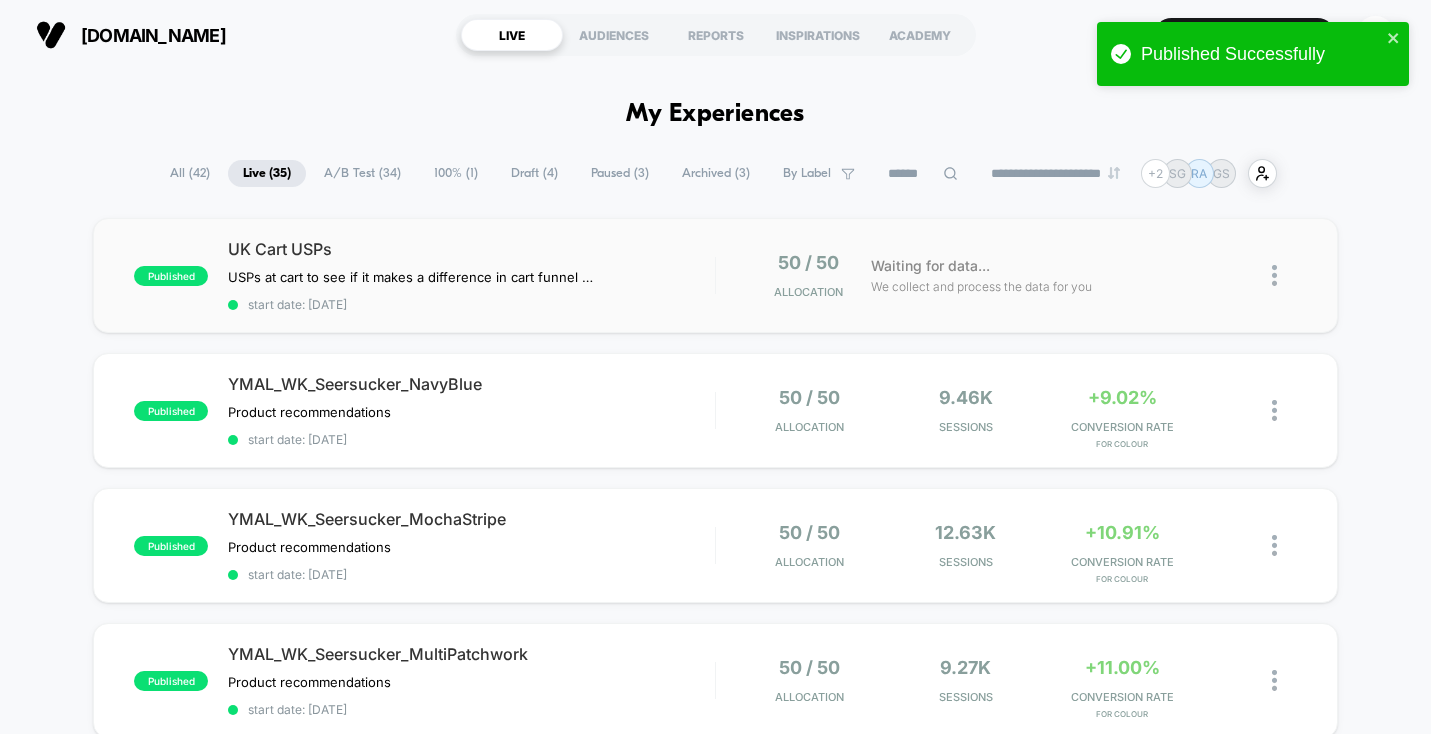 click at bounding box center [1274, 275] 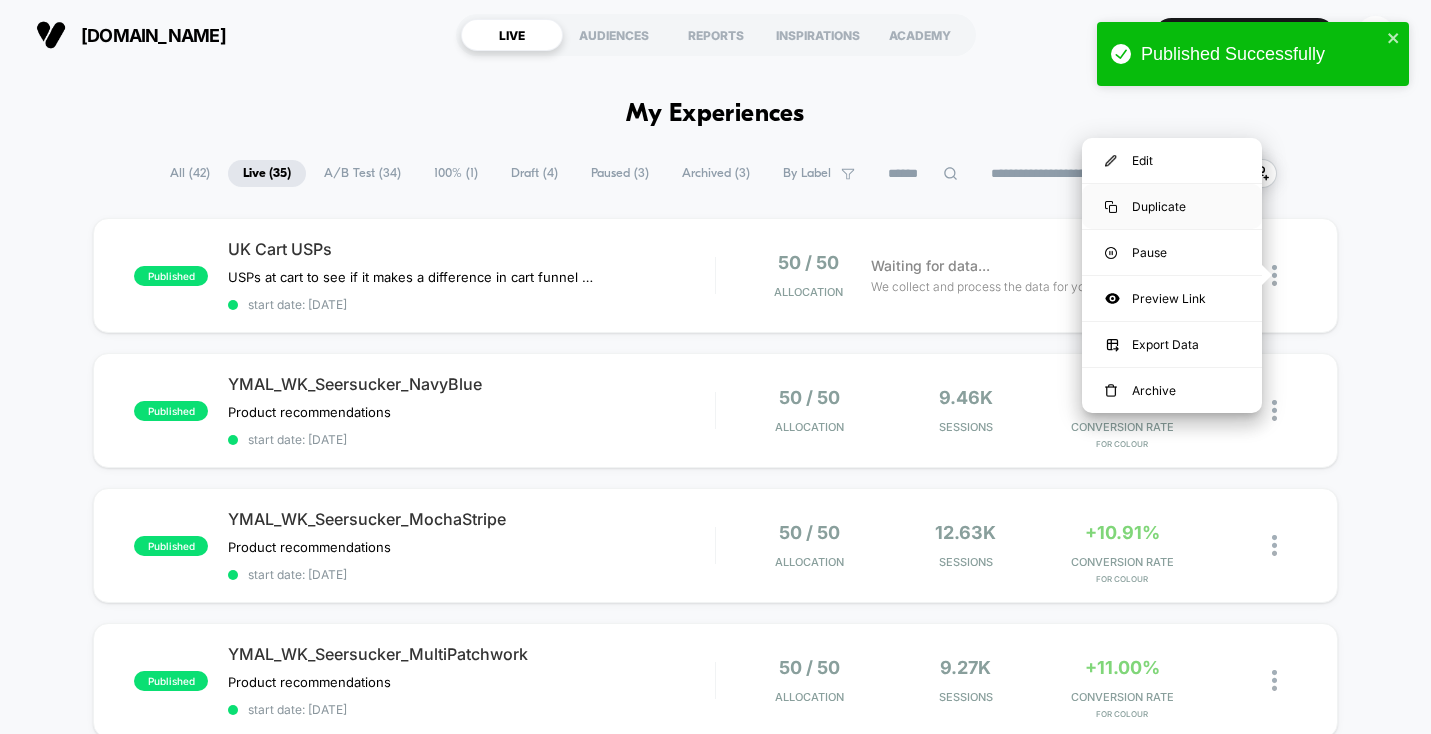 click on "Duplicate" at bounding box center [1172, 206] 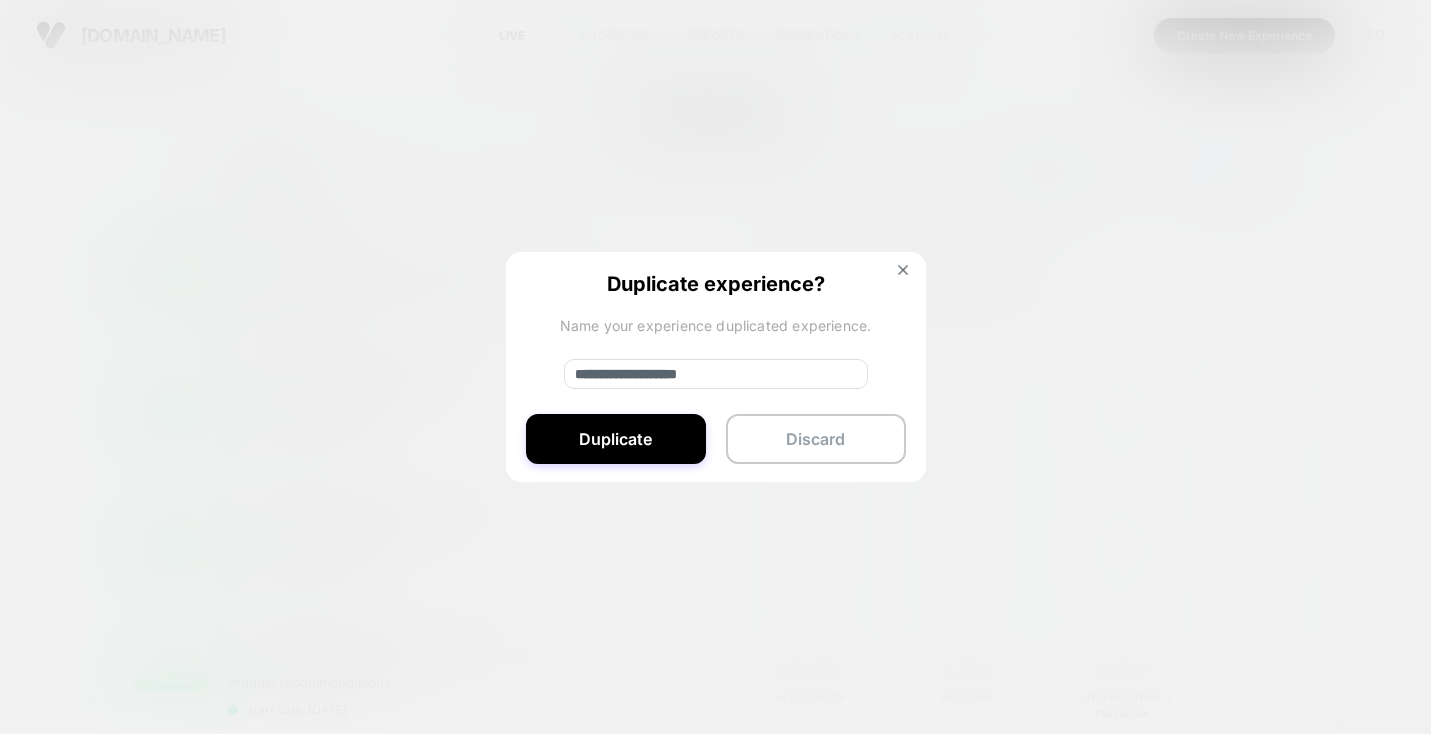 drag, startPoint x: 666, startPoint y: 377, endPoint x: 540, endPoint y: 377, distance: 126 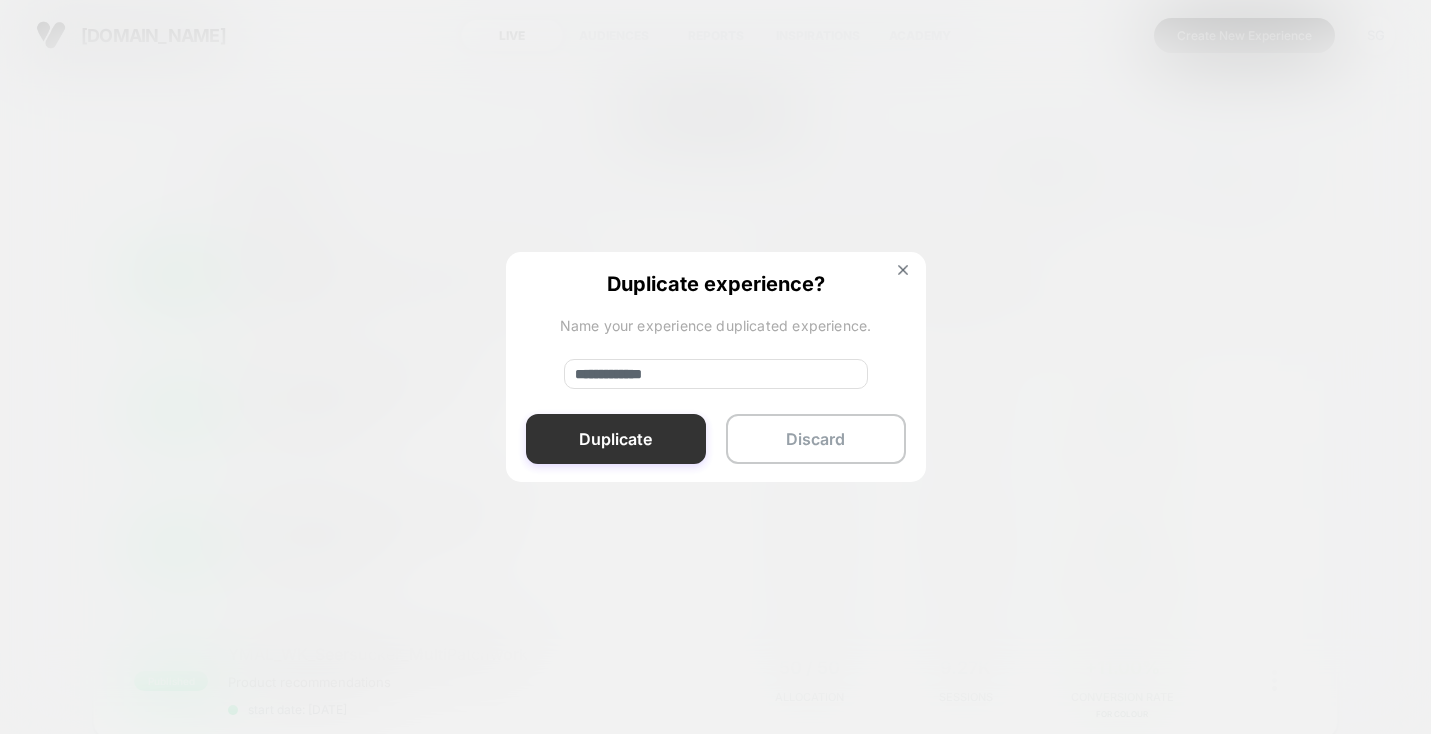 type on "**********" 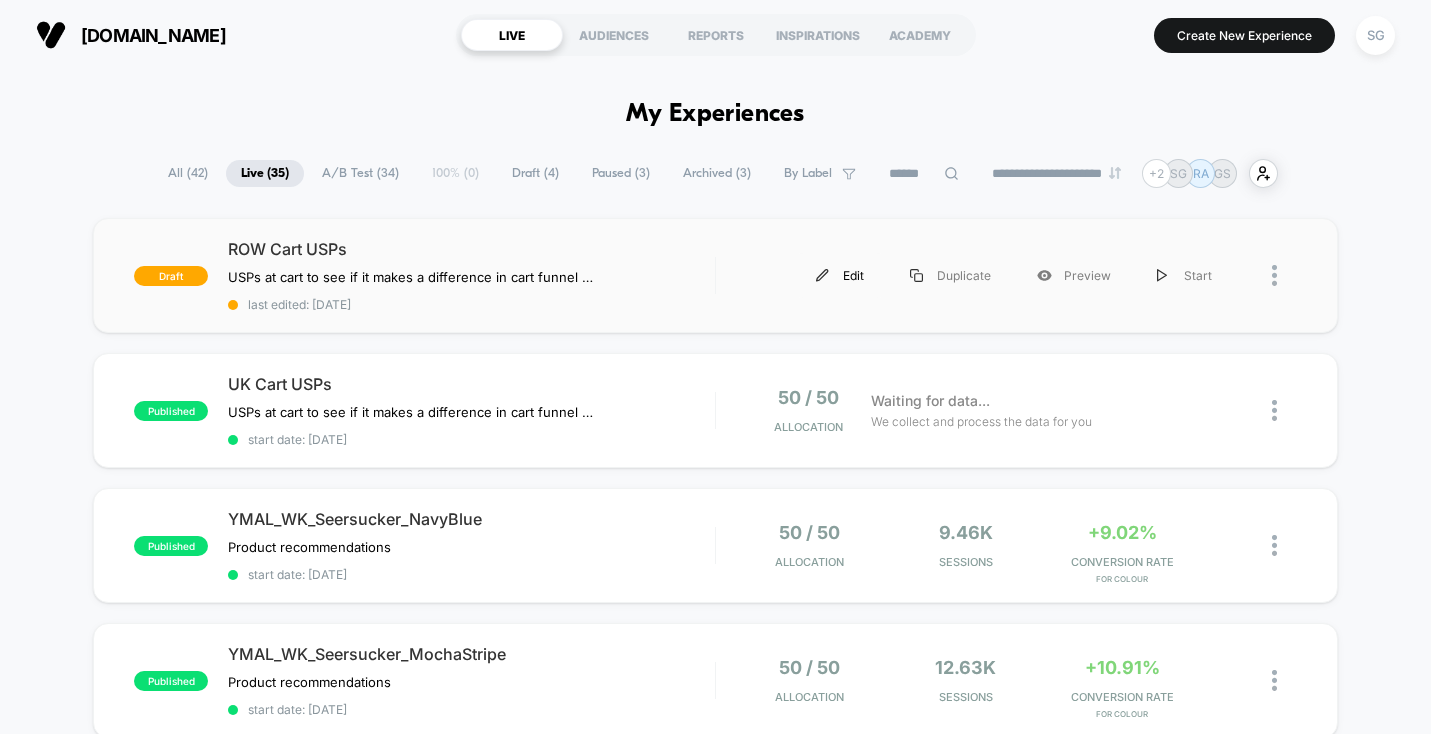 click on "Edit" at bounding box center [840, 275] 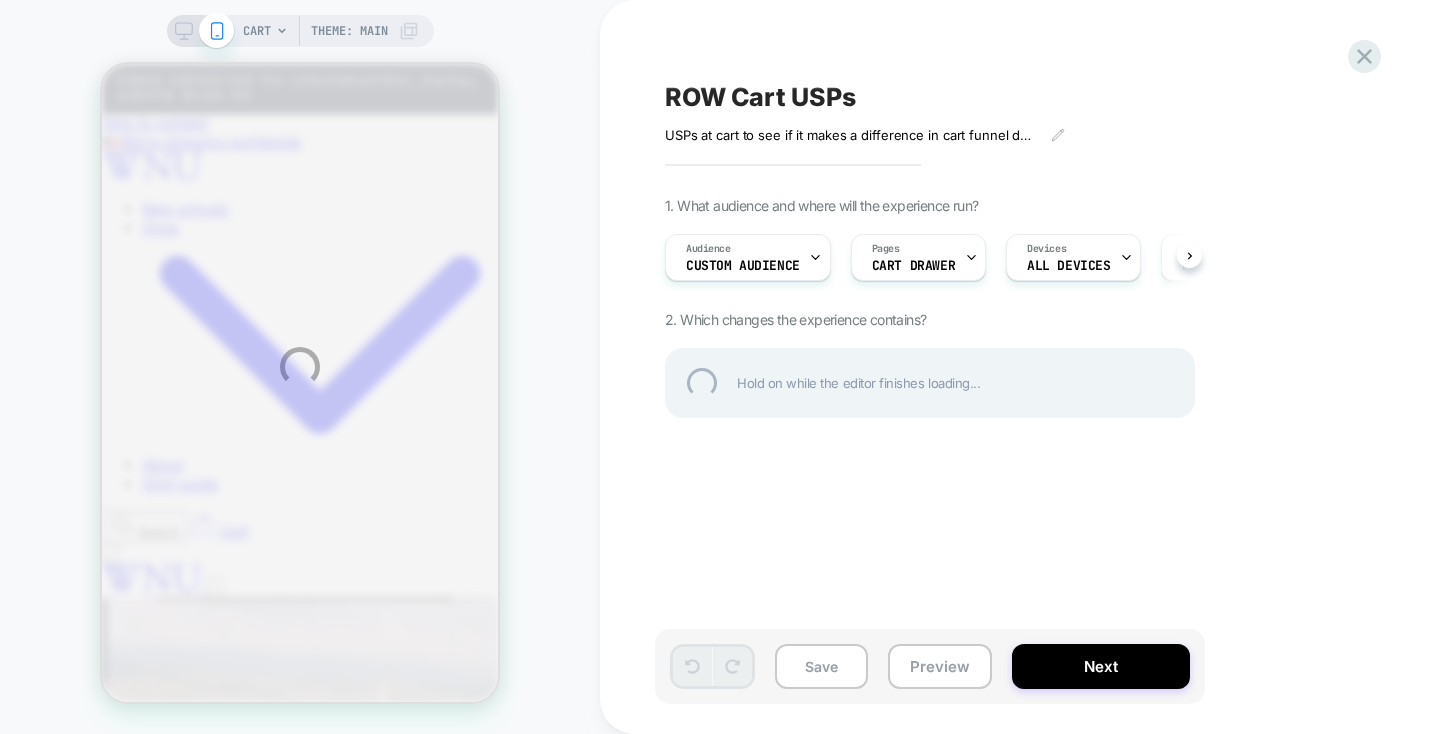 click on "CART Theme: MAIN ROW Cart USPs USPs at cart to see if it makes a difference in cart funnel drop-off﻿ have the option to add links to icons if rage clicks occur Click to edit experience details USPs at cart to see if it makes a difference in cart funnel drop-off﻿have the option to add links to icons if rage clicks occur 1. What audience and where will the experience run? Audience Custom Audience Pages CART DRAWER Devices ALL DEVICES Trigger Page Load 2. Which changes the experience contains? Hold on while the editor finishes loading... Save Preview Next" at bounding box center [715, 367] 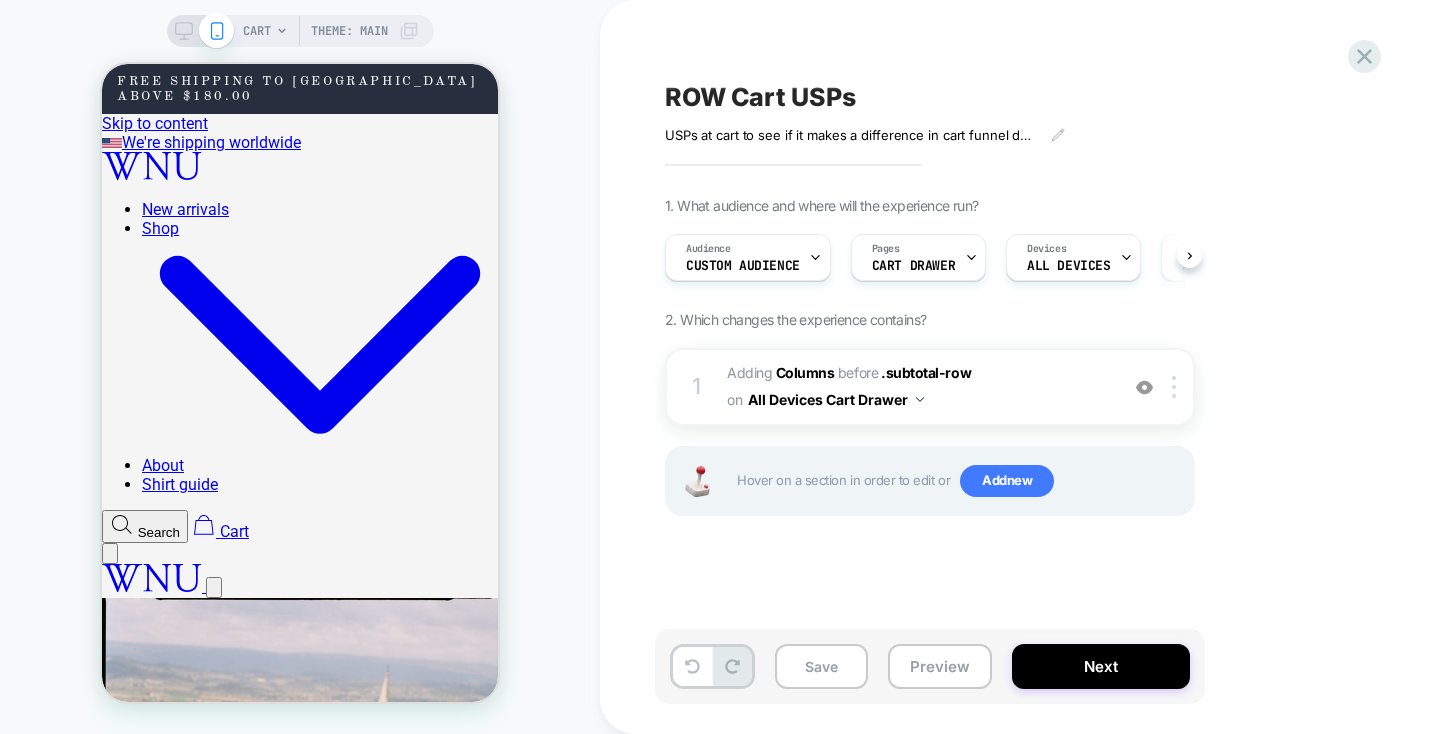 scroll, scrollTop: 0, scrollLeft: 1, axis: horizontal 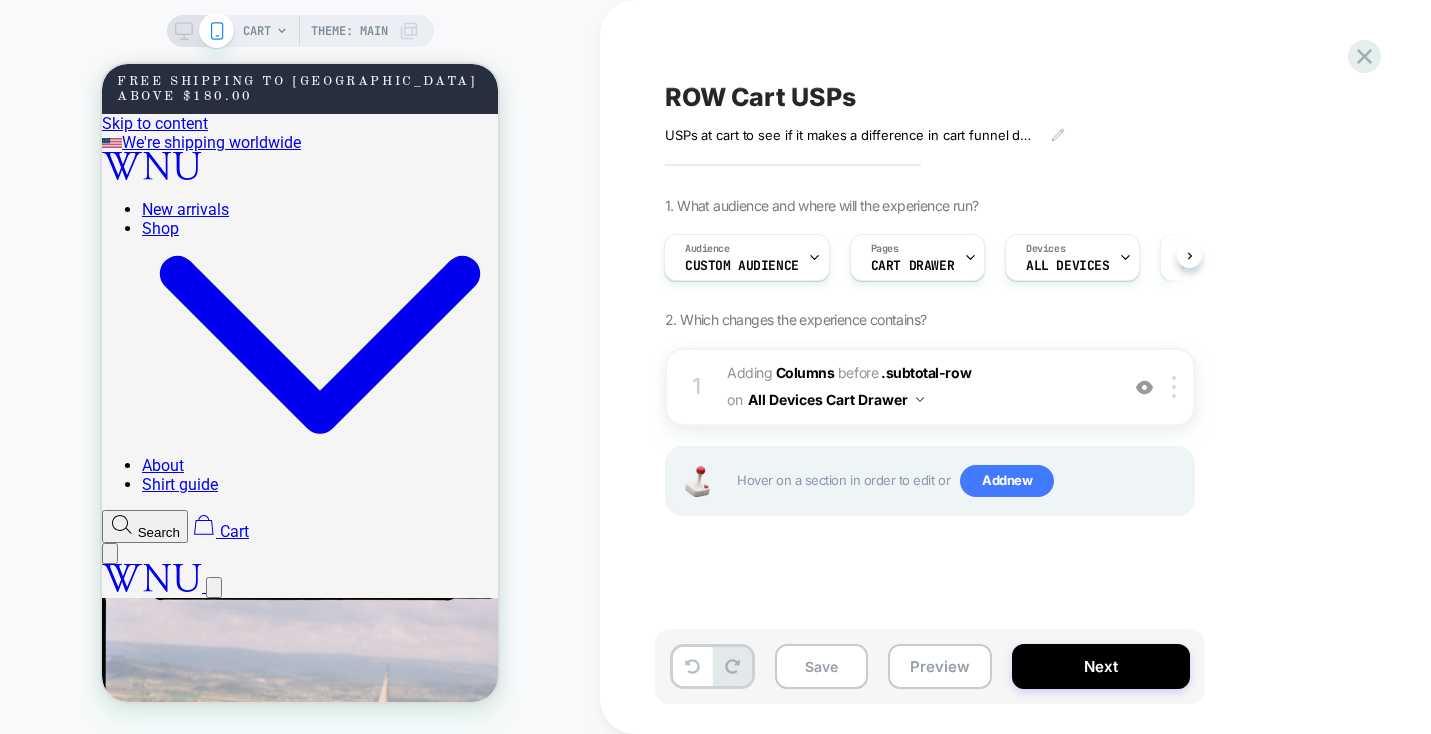 click 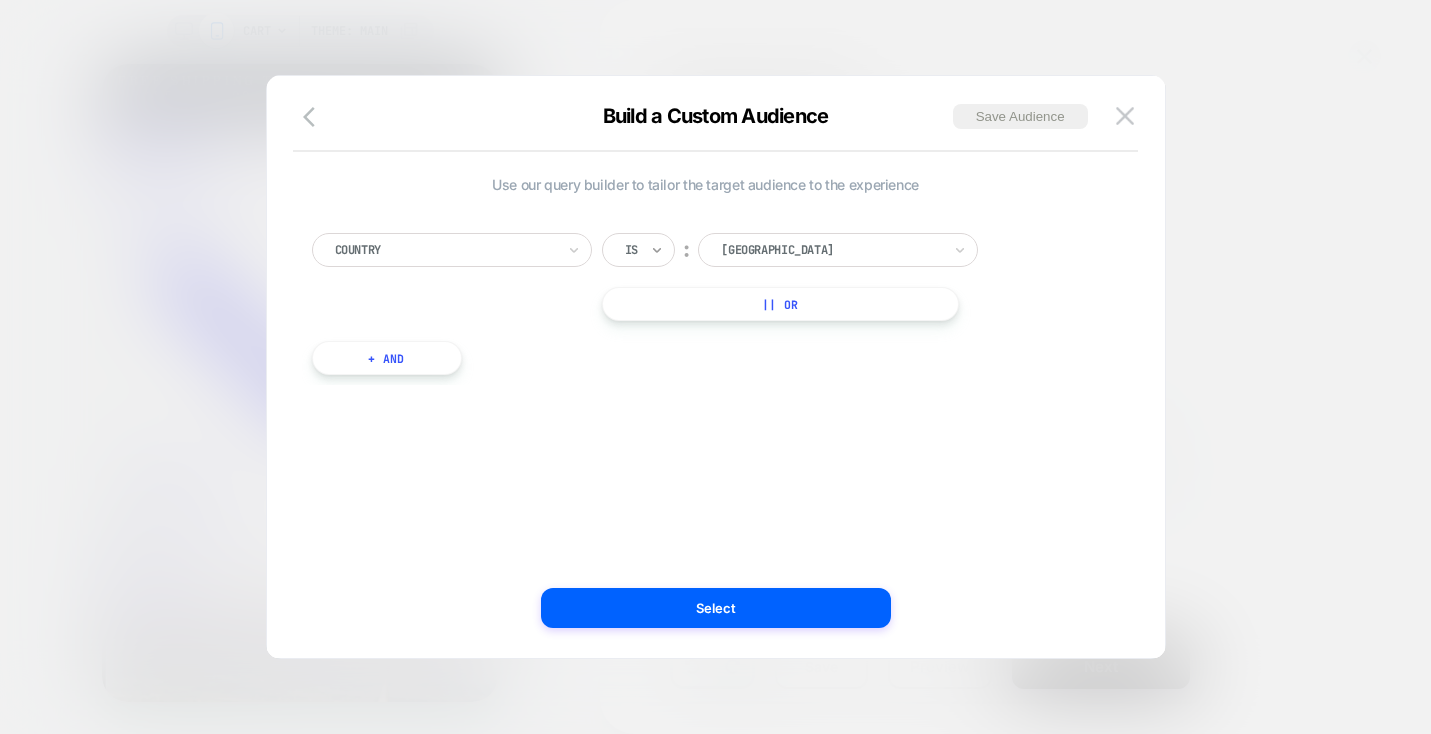 click 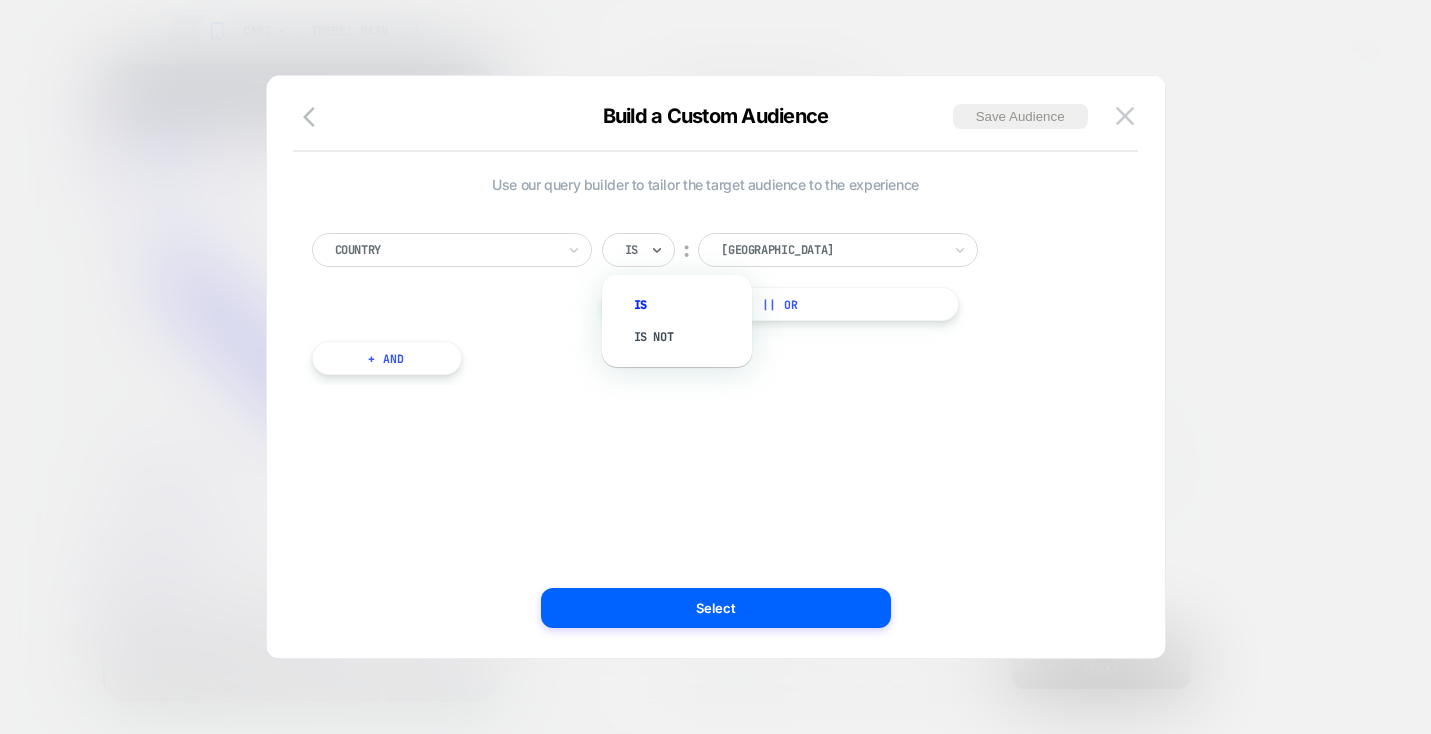 click on "Is not" at bounding box center (687, 337) 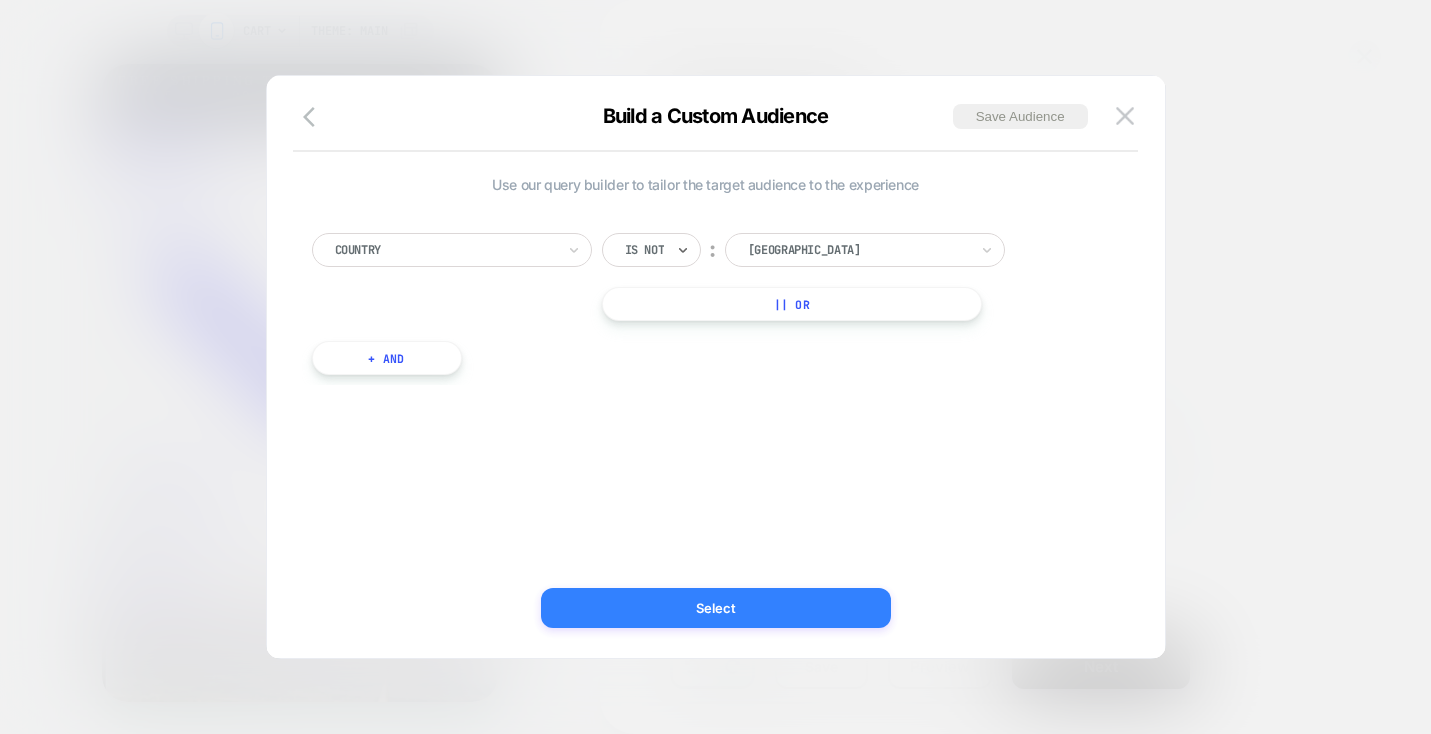 click on "Select" at bounding box center (716, 608) 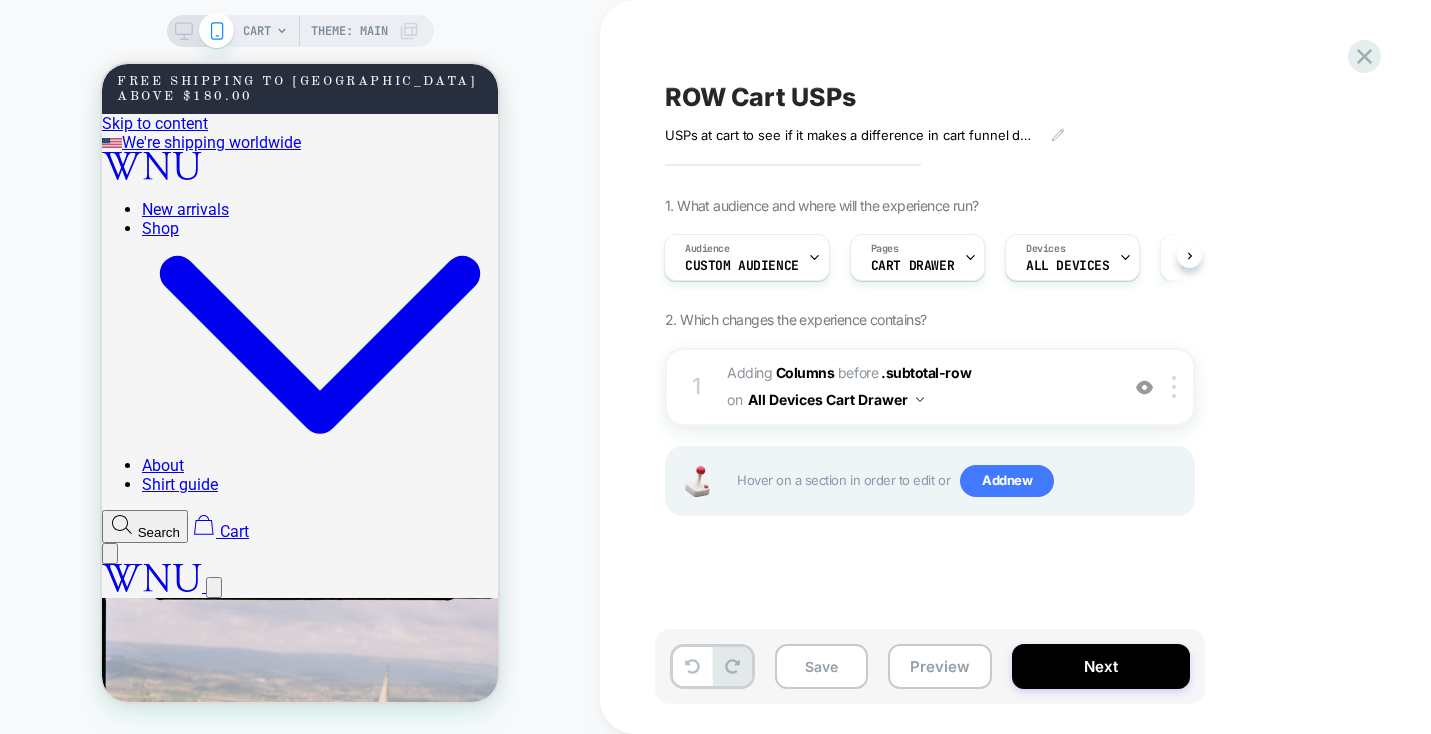 scroll, scrollTop: 0, scrollLeft: 2, axis: horizontal 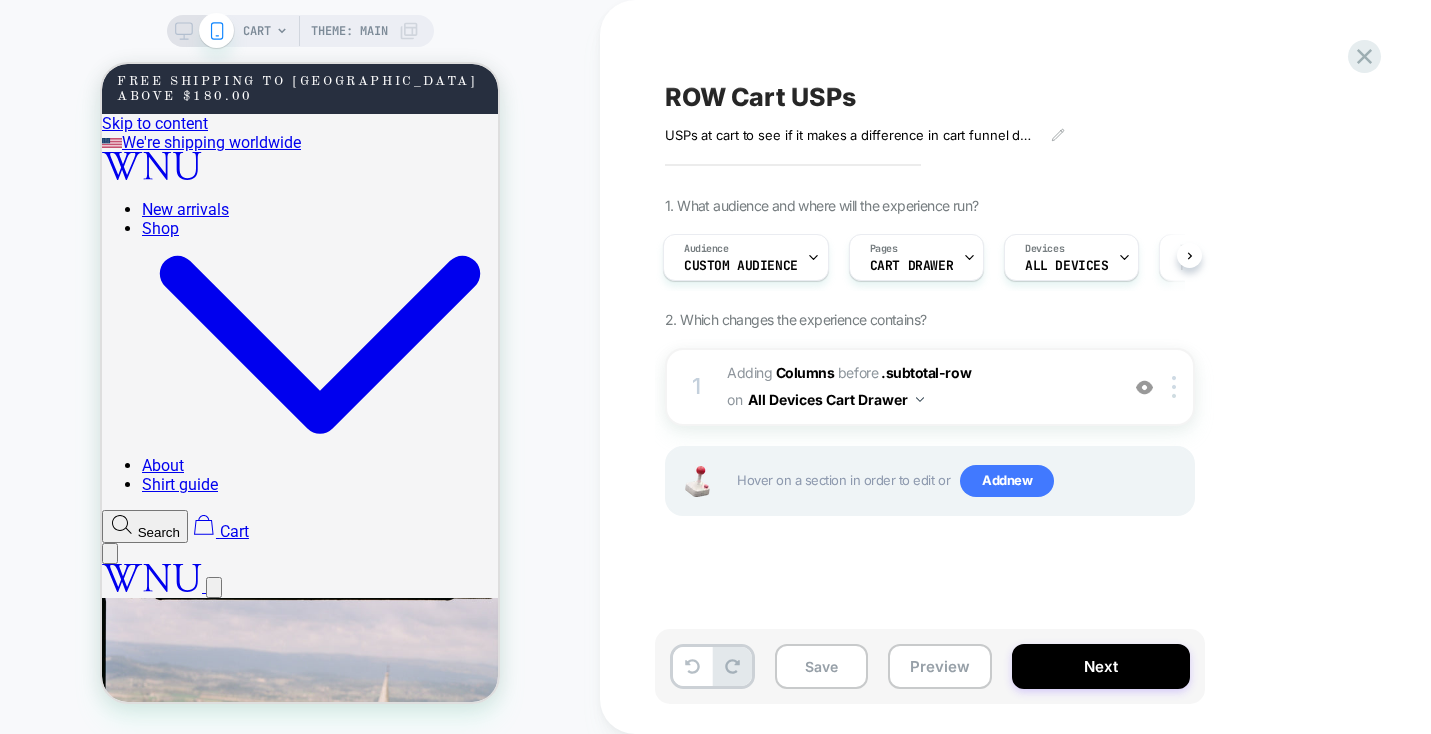 click on "#_loomi_addon_1753360105340_dup1753444500 Adding   Columns   BEFORE .subtotal-row .subtotal-row   on All Devices Cart Drawer" at bounding box center [917, 387] 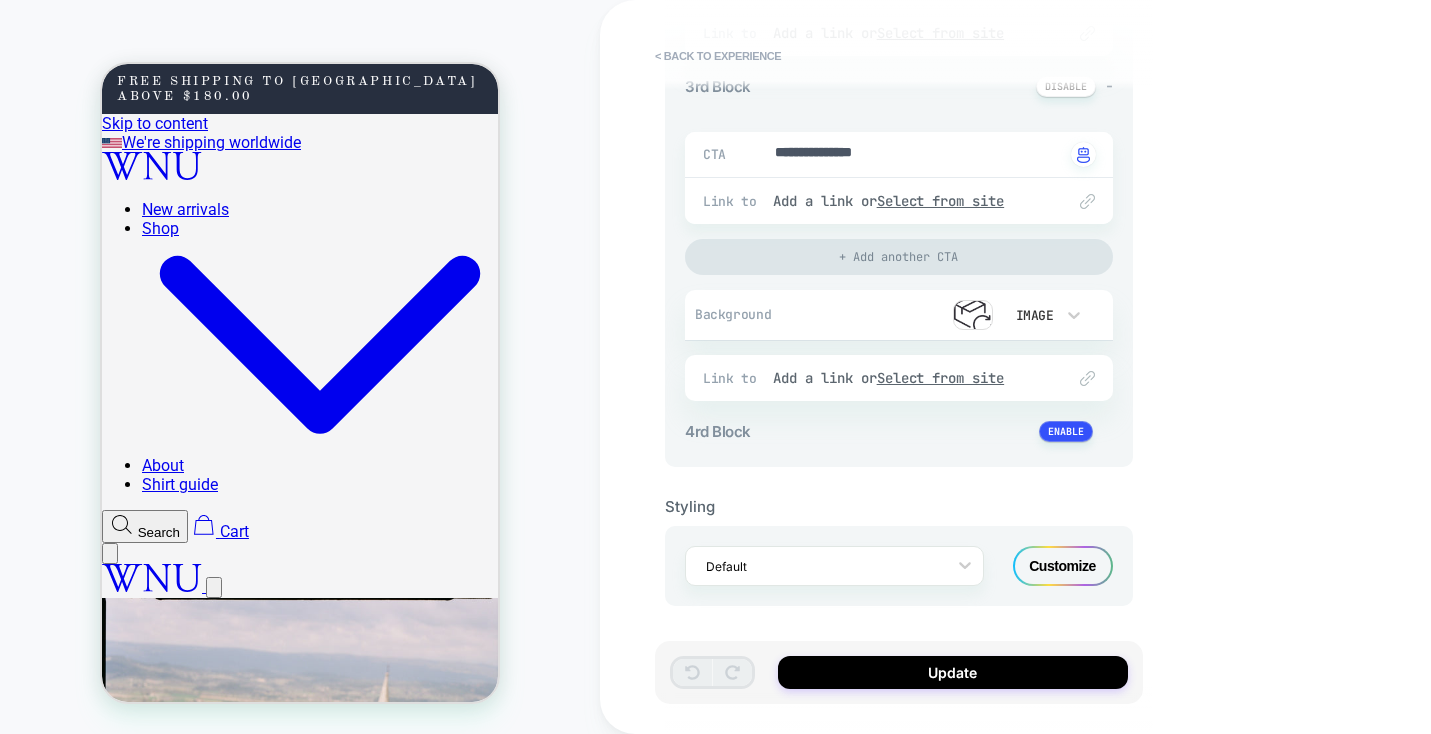 scroll, scrollTop: 909, scrollLeft: 0, axis: vertical 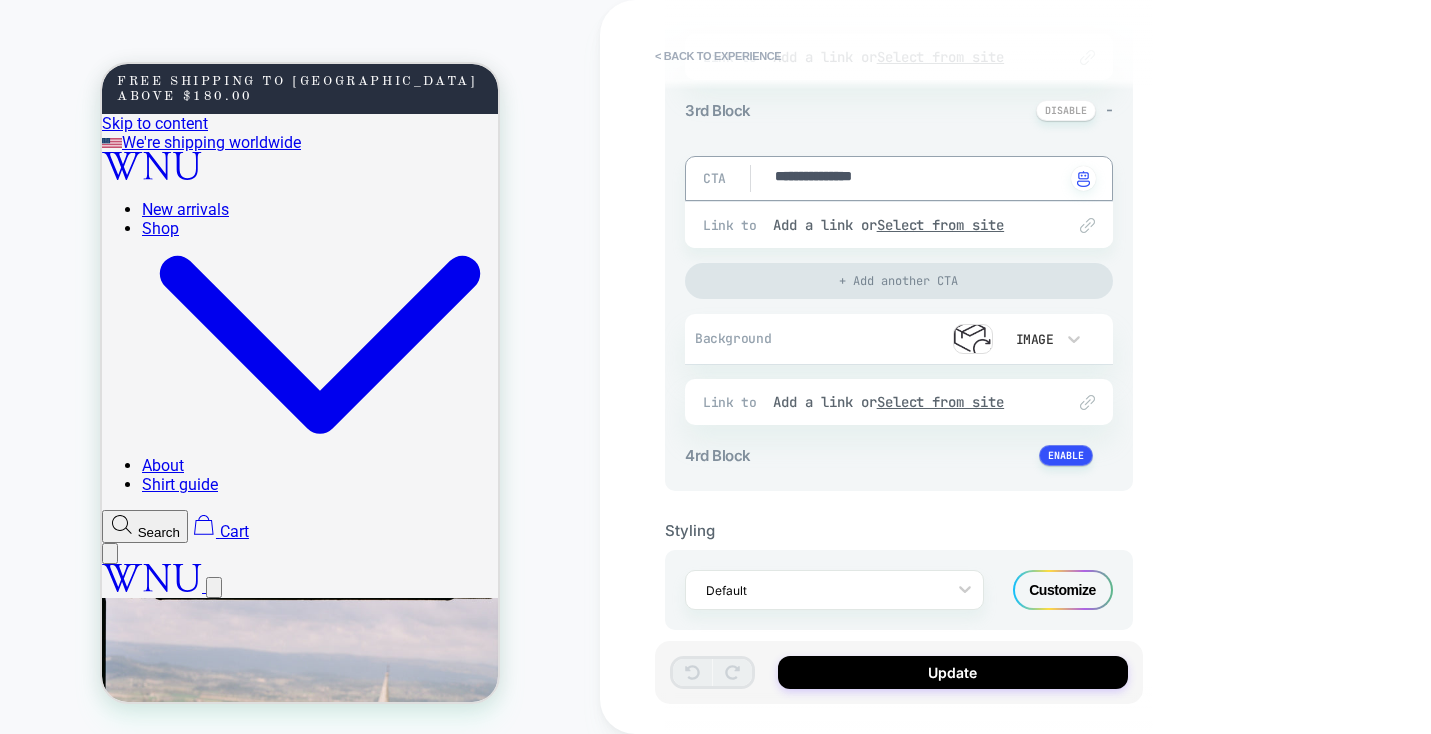 drag, startPoint x: 827, startPoint y: 177, endPoint x: 769, endPoint y: 173, distance: 58.137768 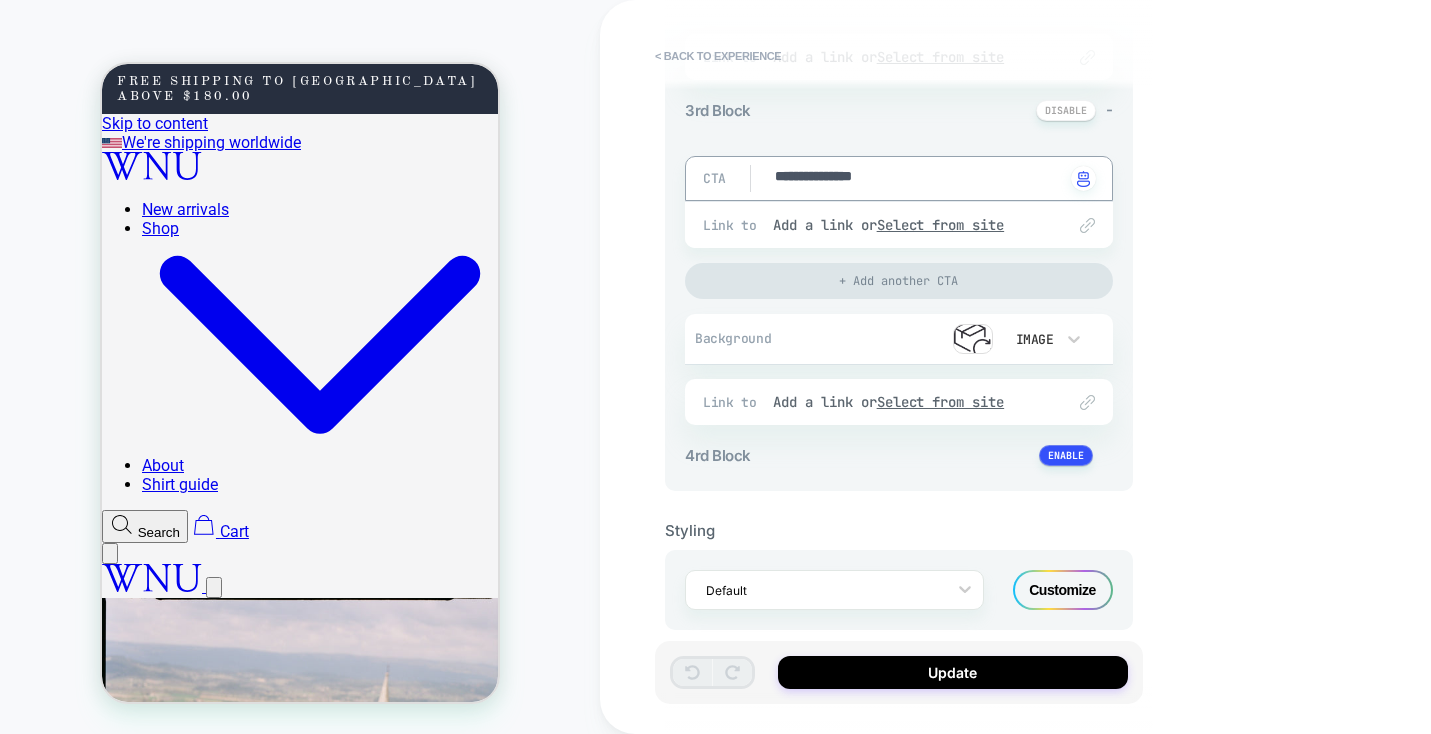 type on "*" 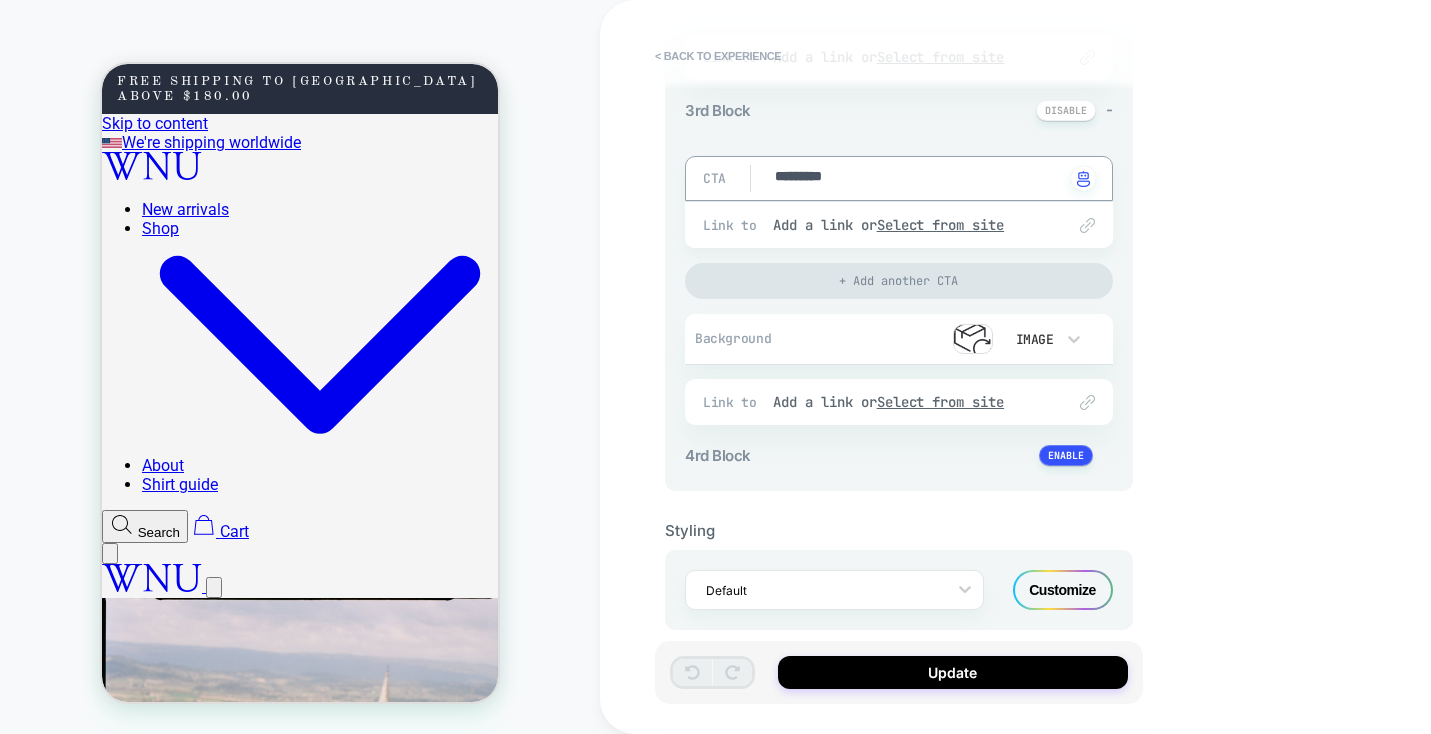 type on "**********" 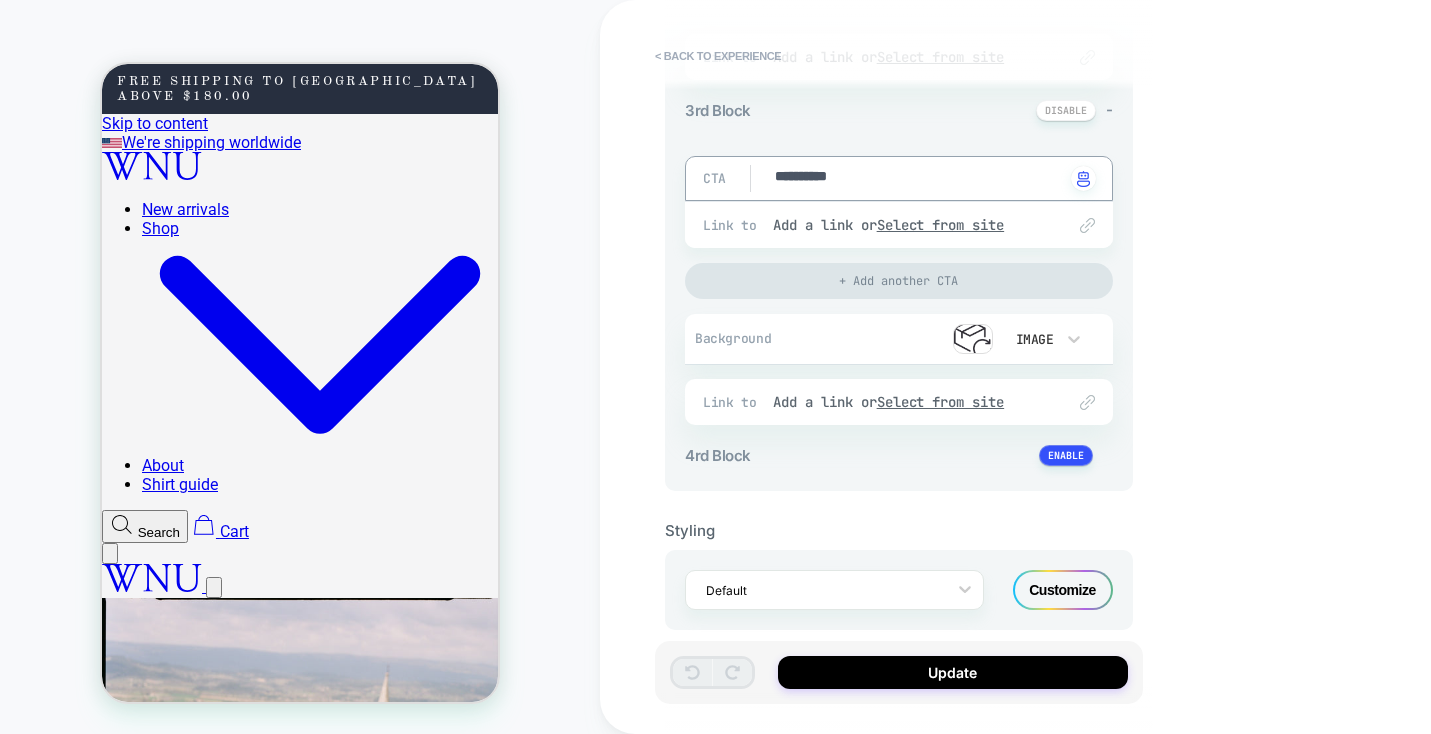 type on "*" 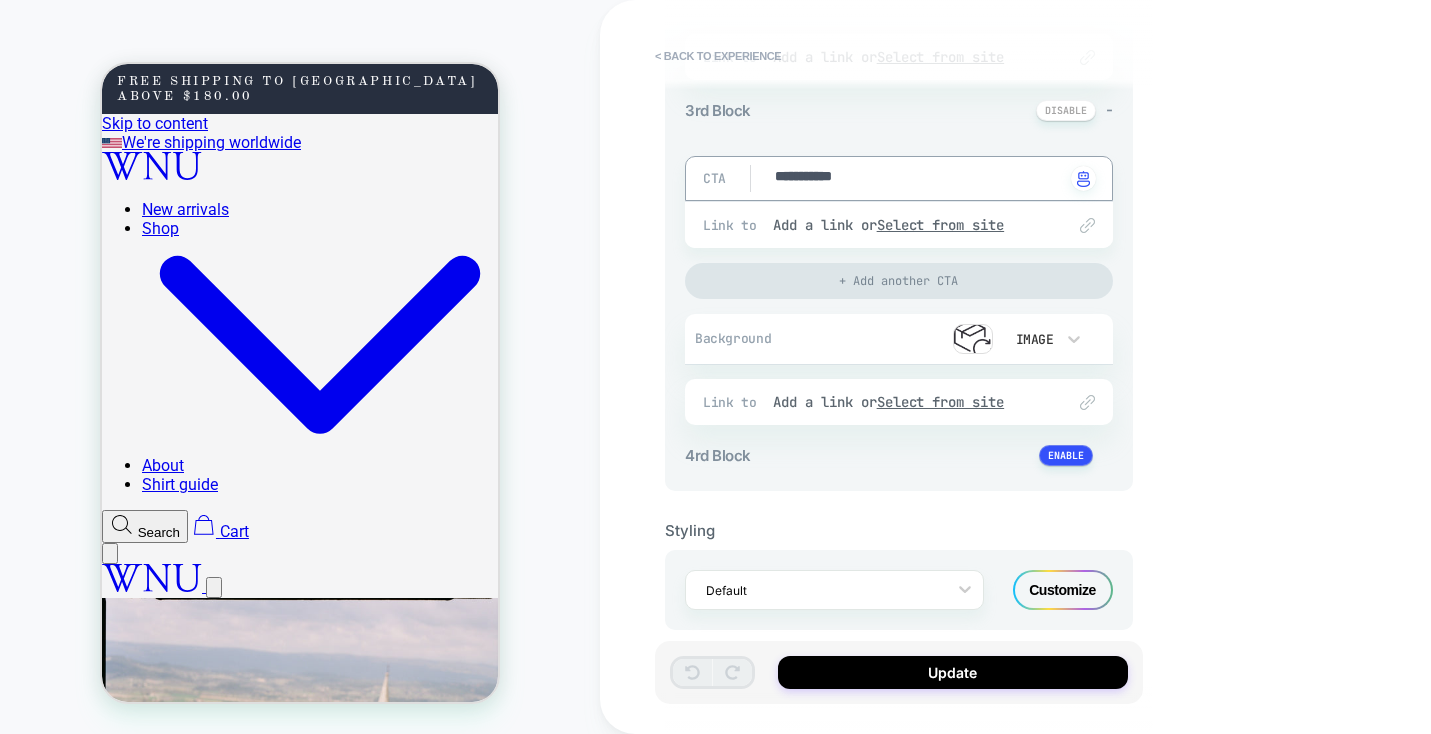 type on "*" 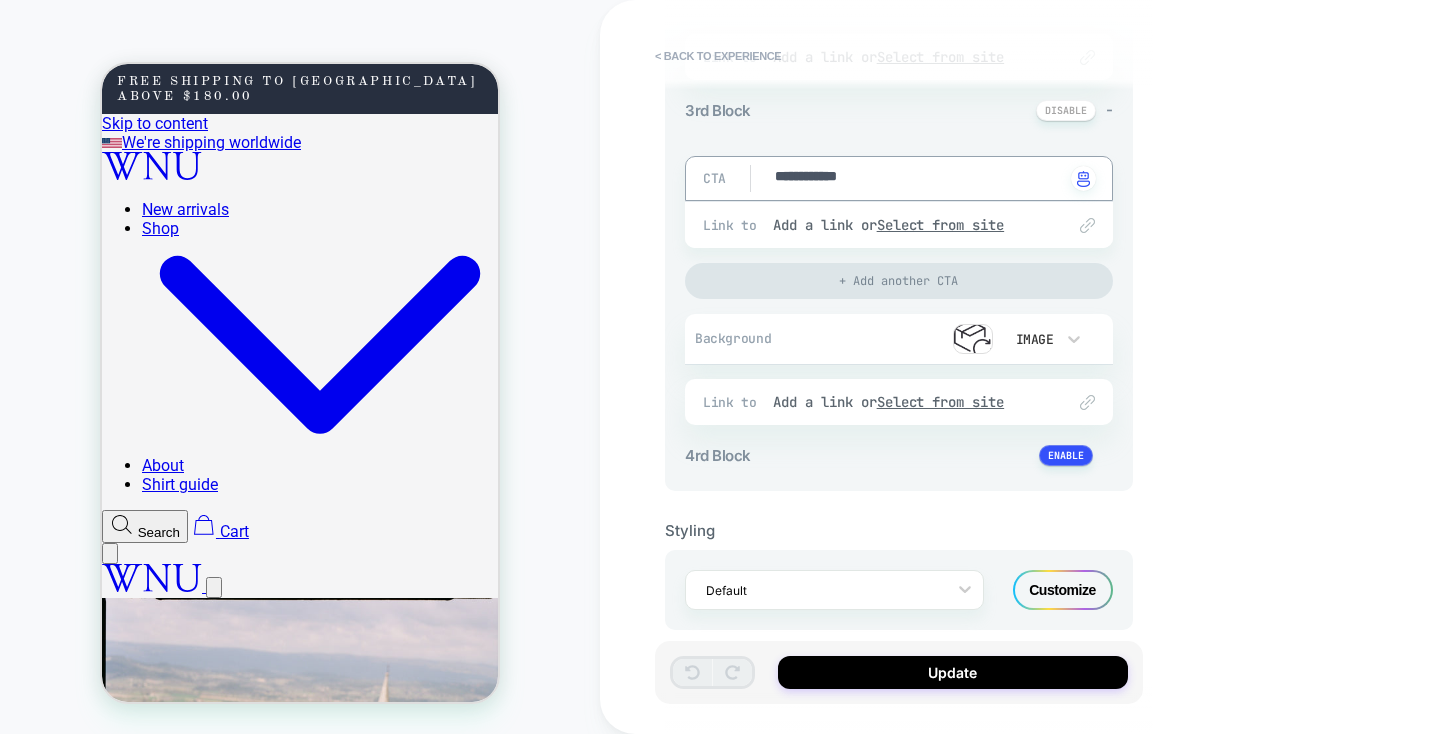 type on "*" 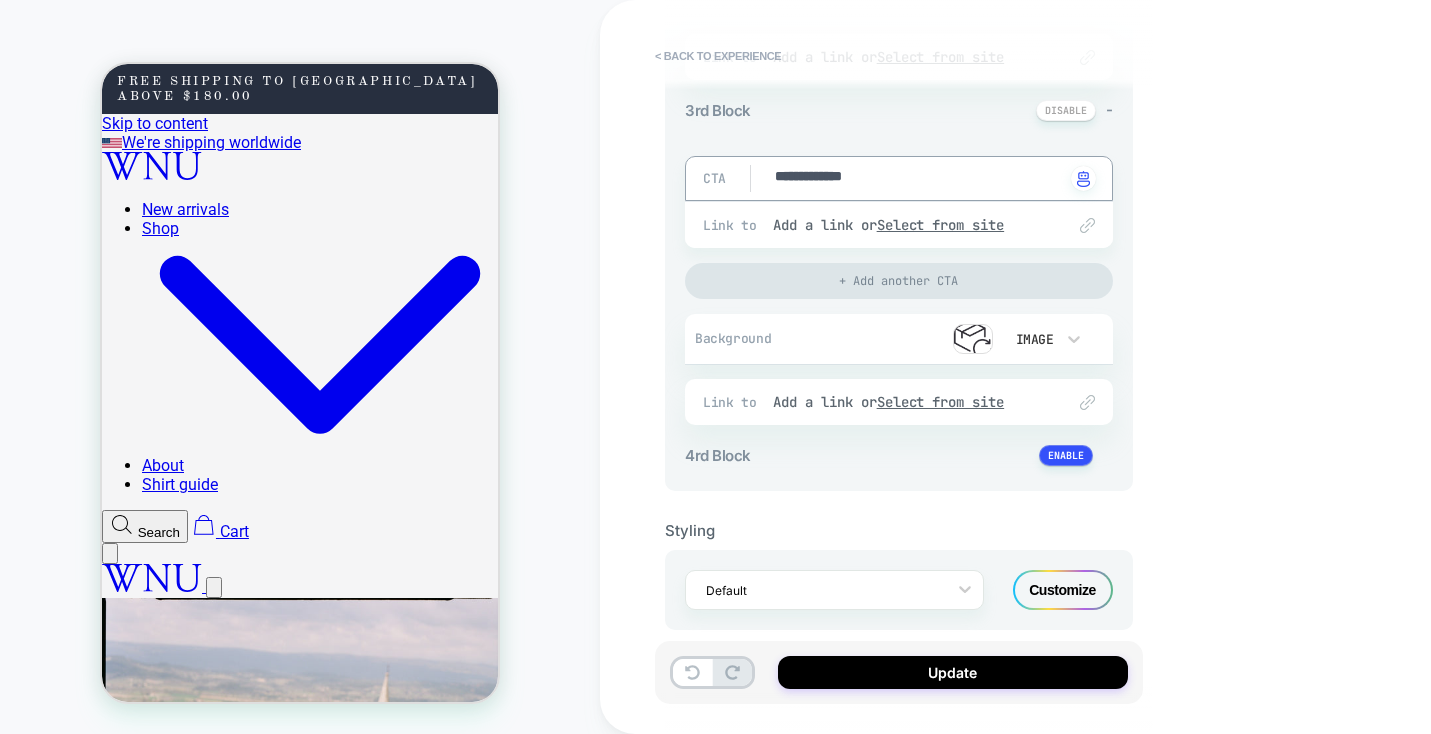 type on "*" 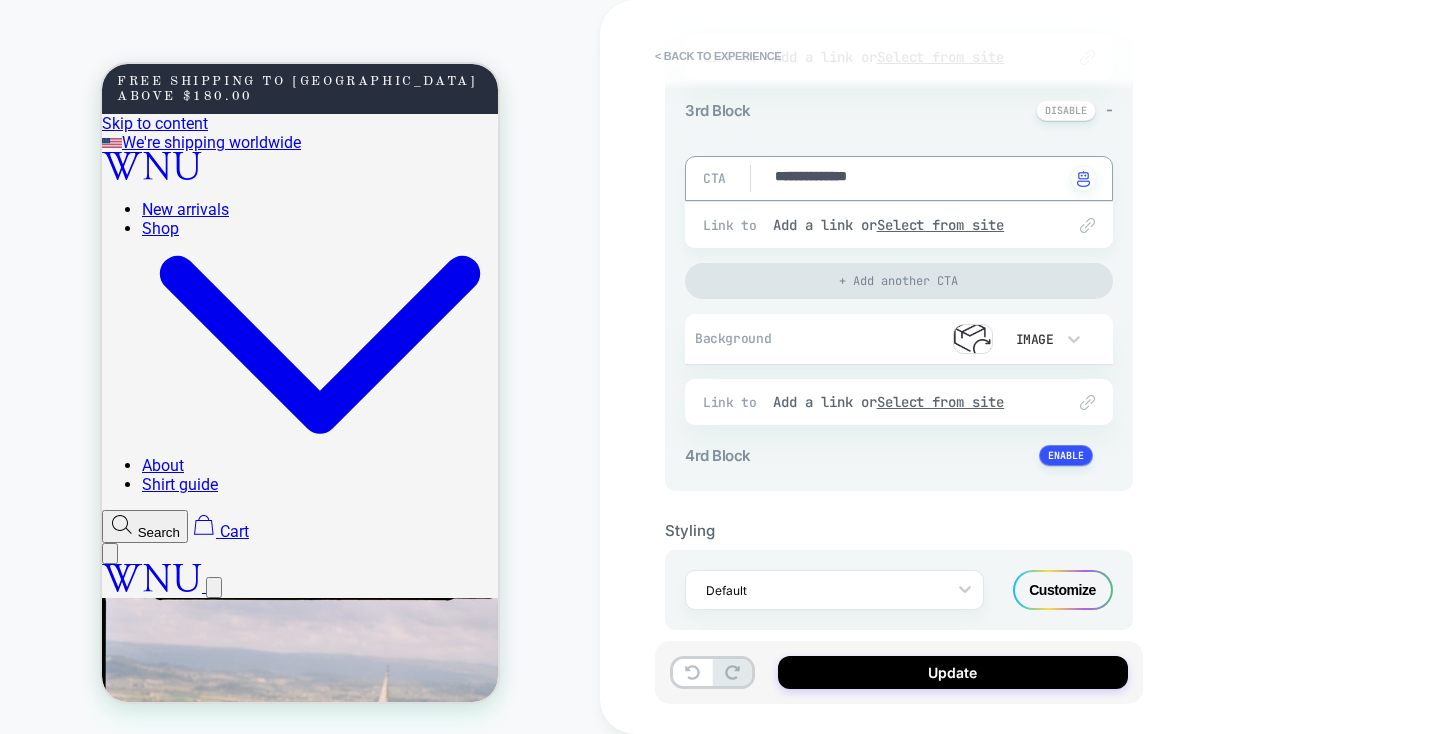 type on "*" 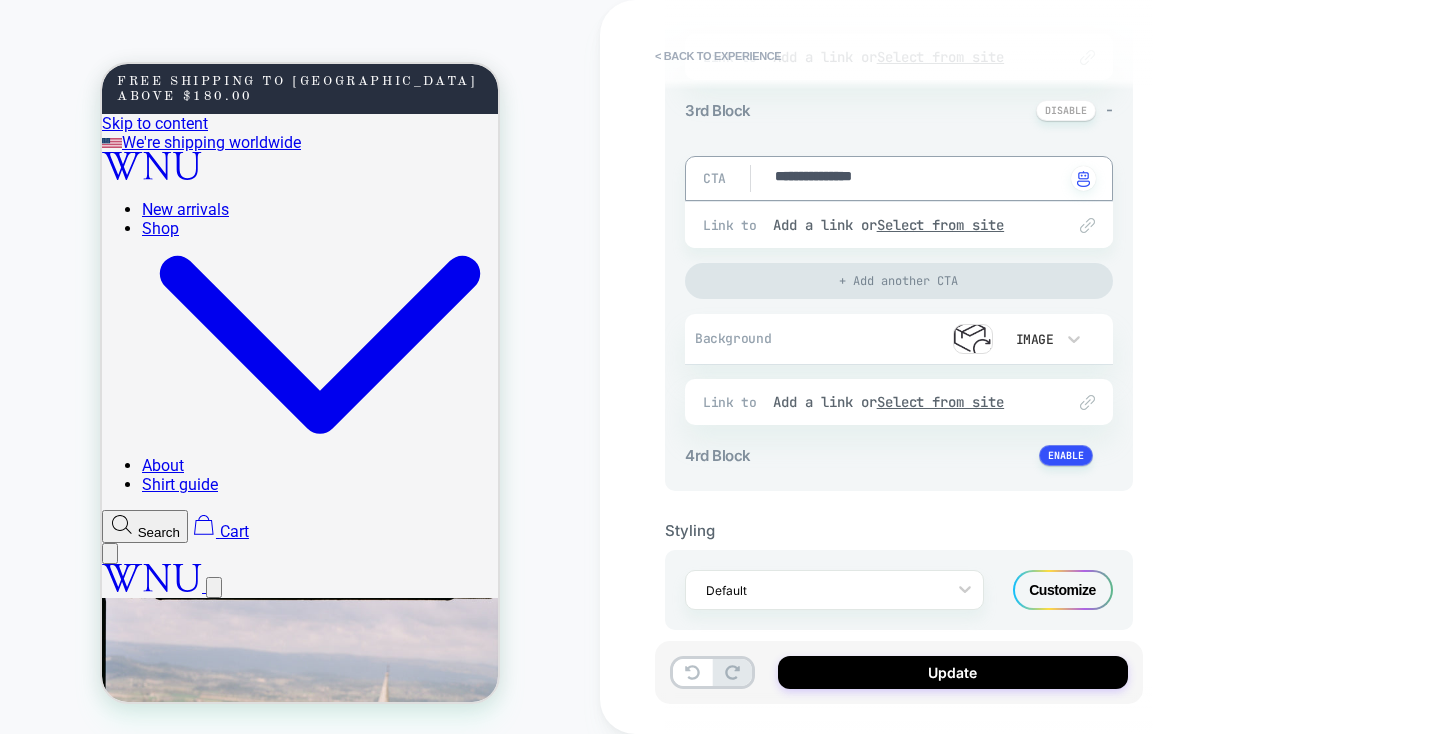 type on "*" 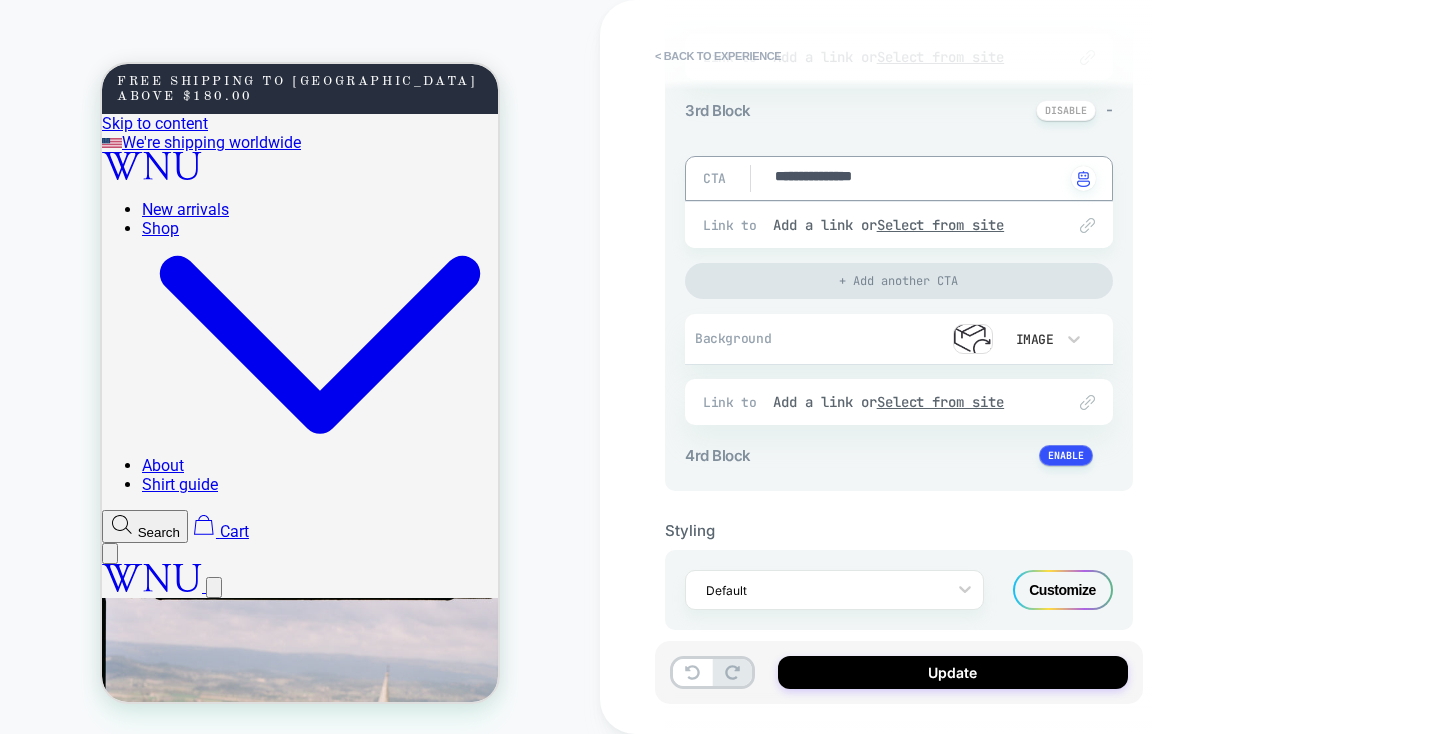 type on "**********" 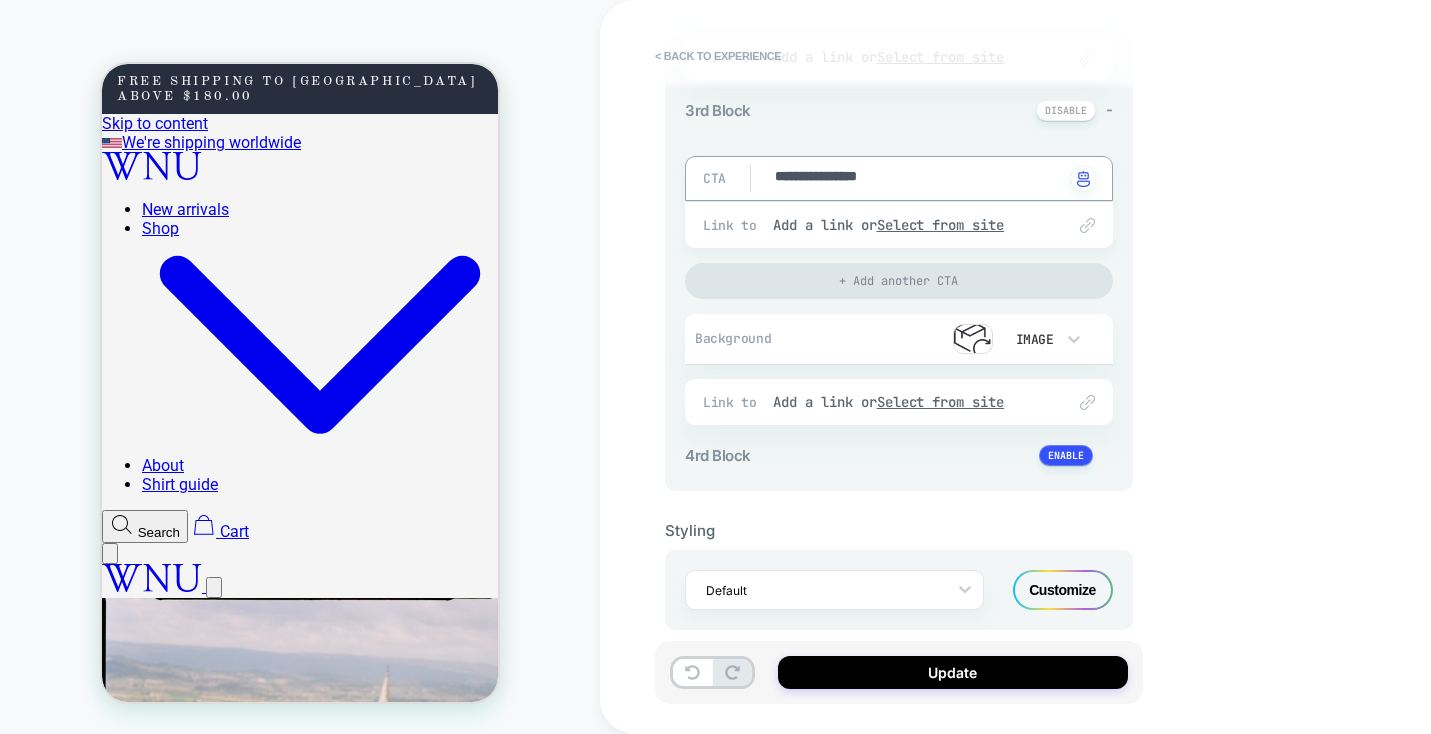 type on "*" 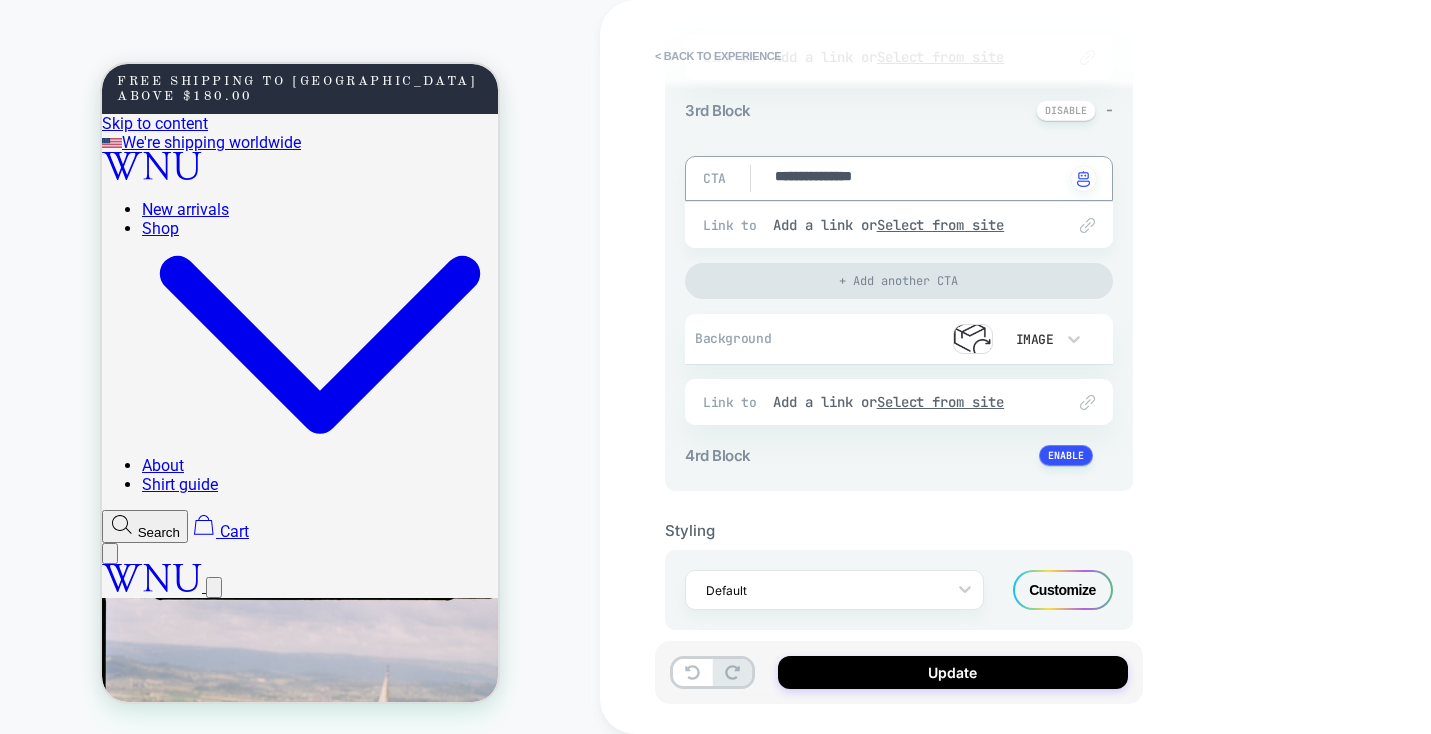 type on "*" 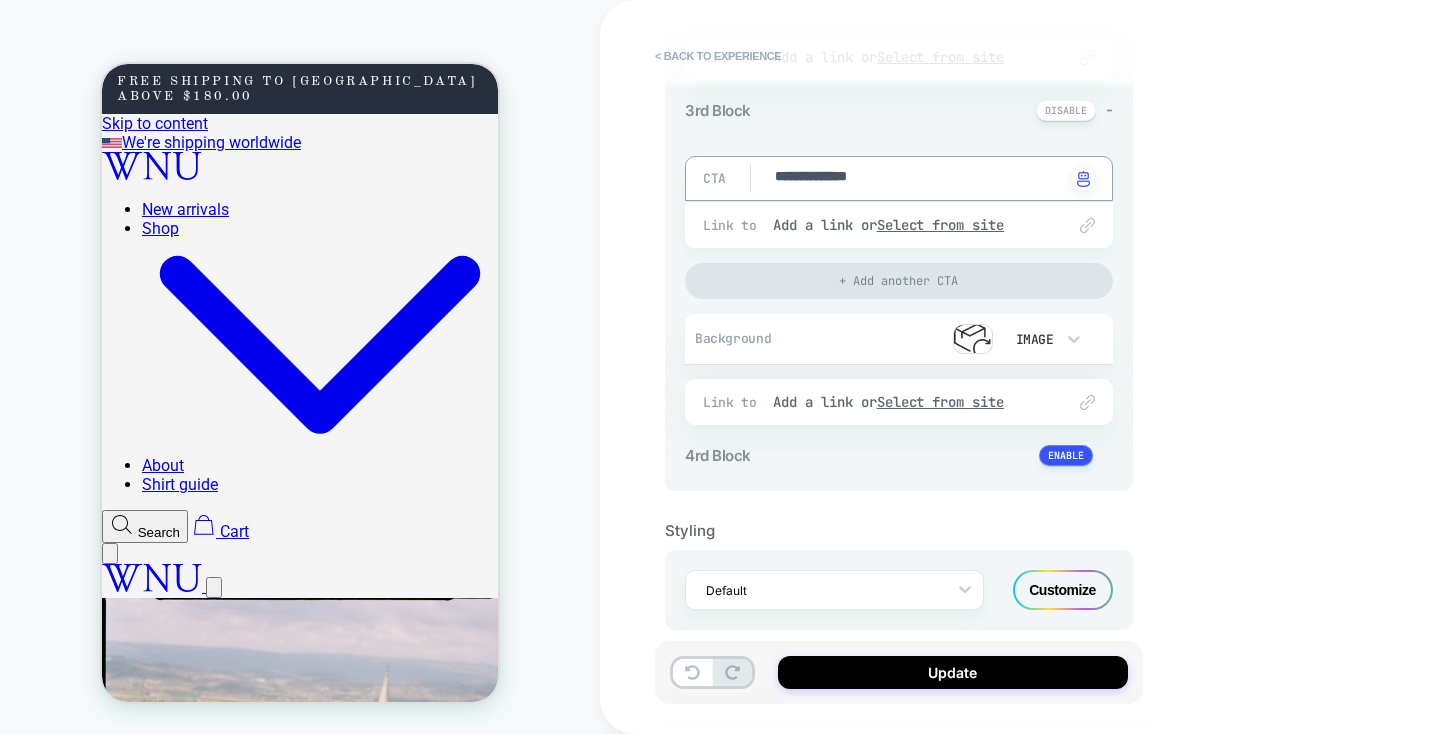 type on "*" 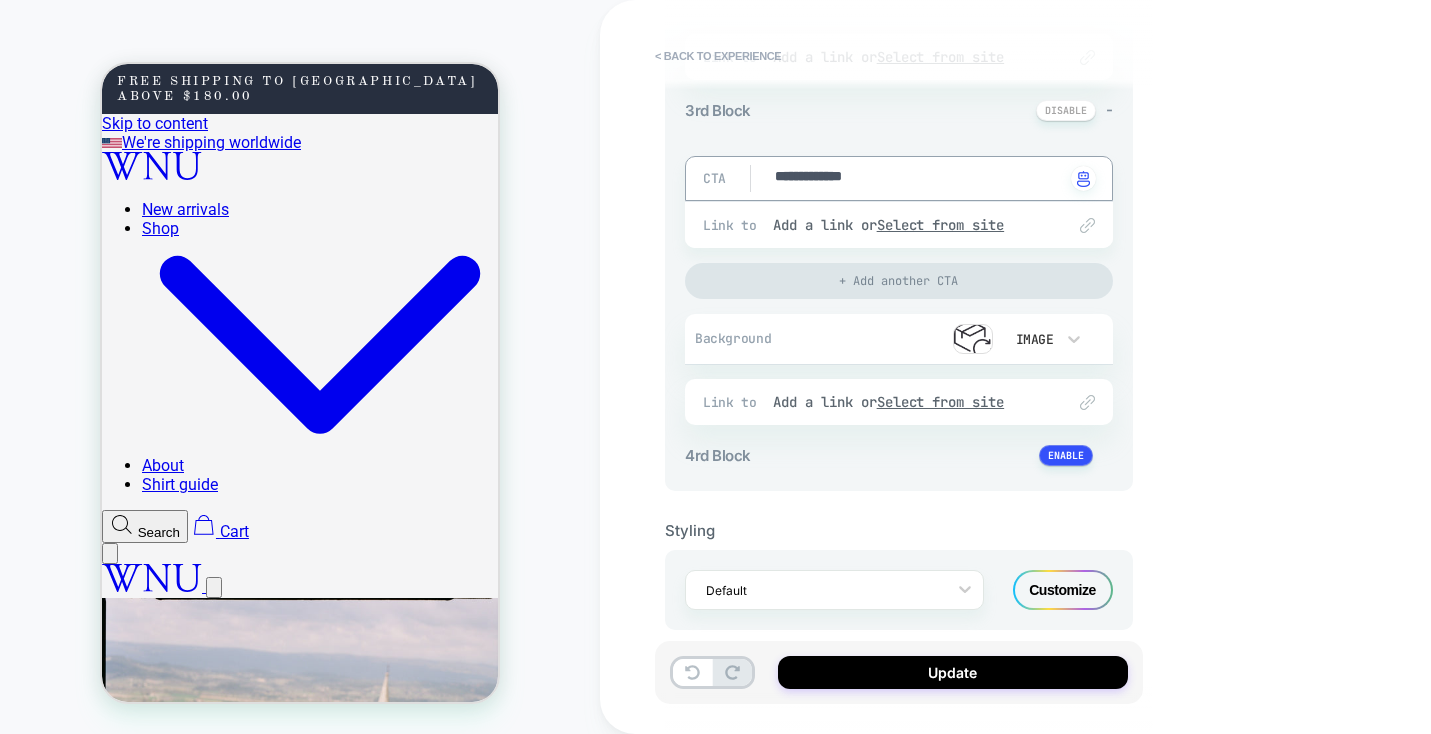 type on "*" 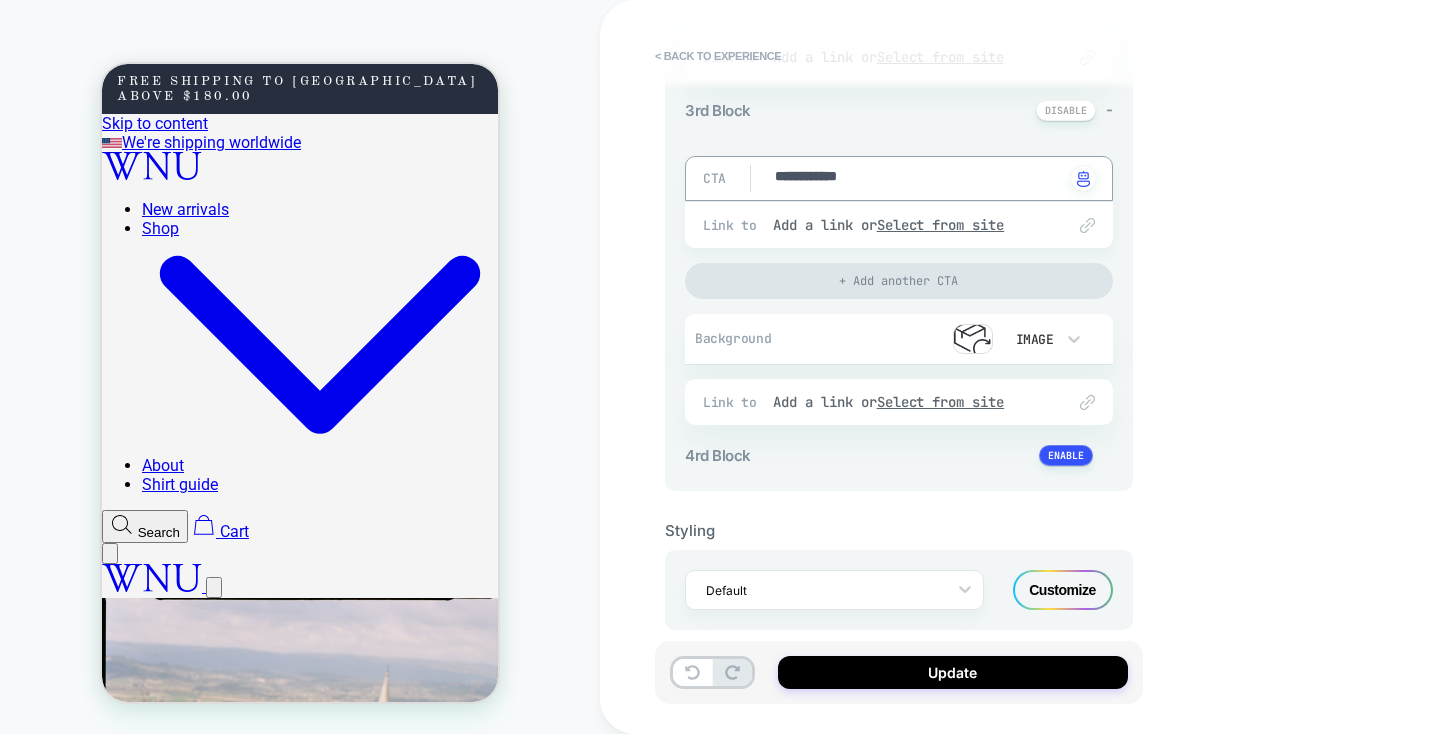 type on "*" 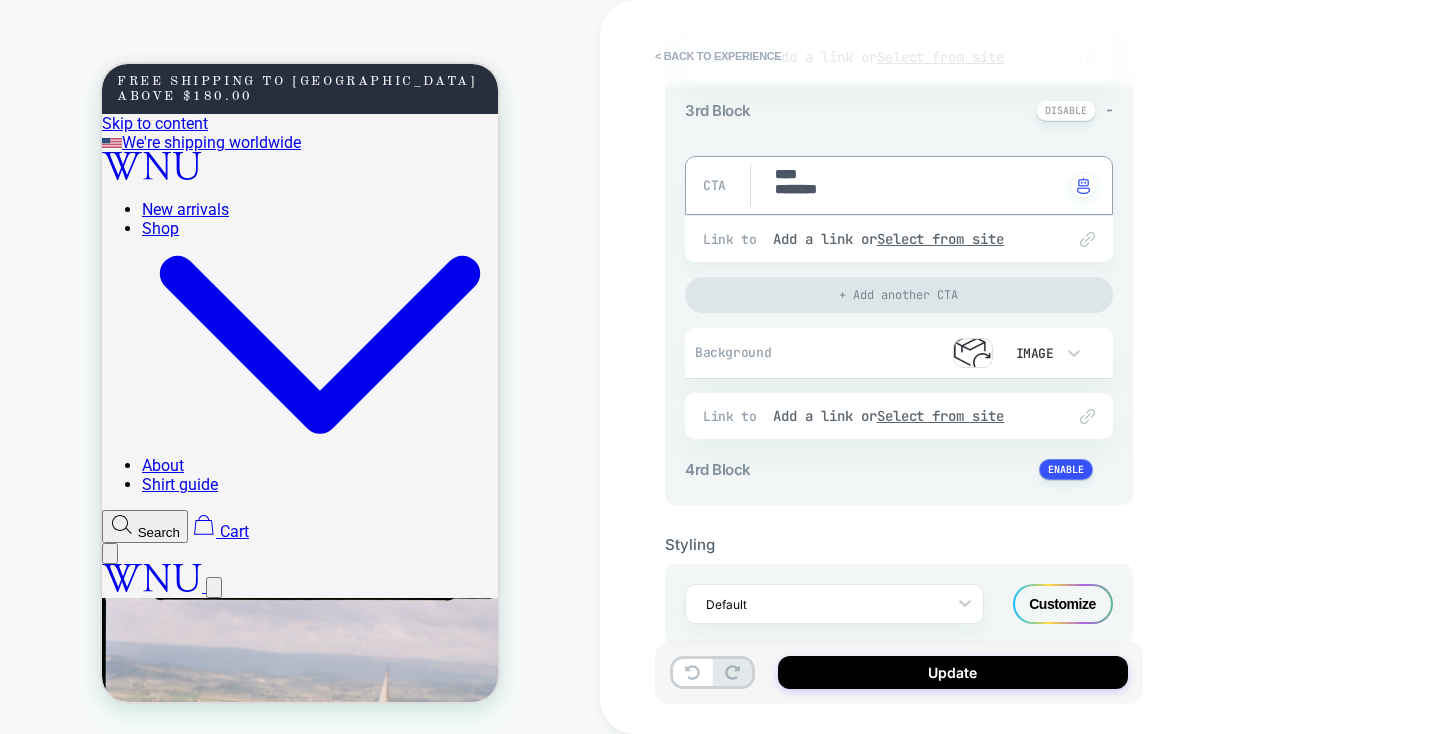 type on "*" 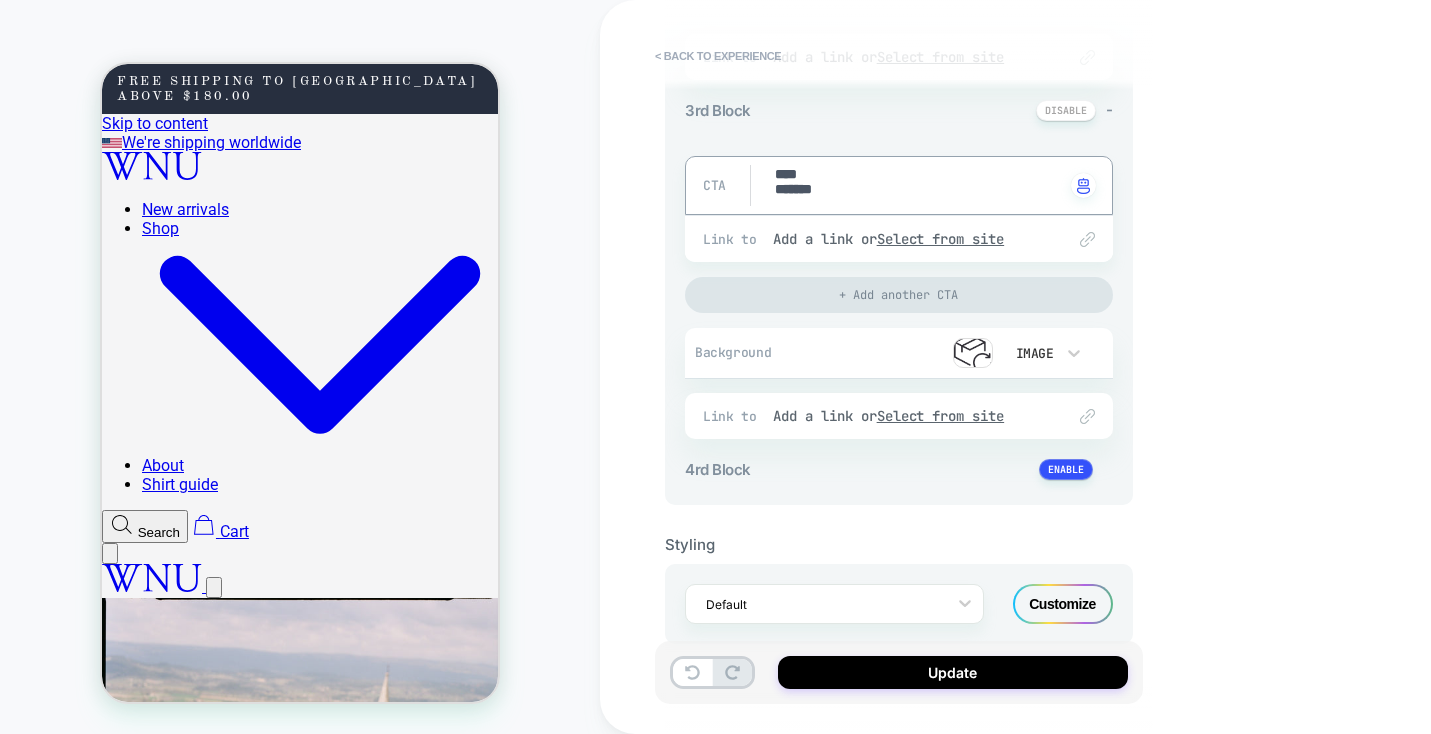 type on "*" 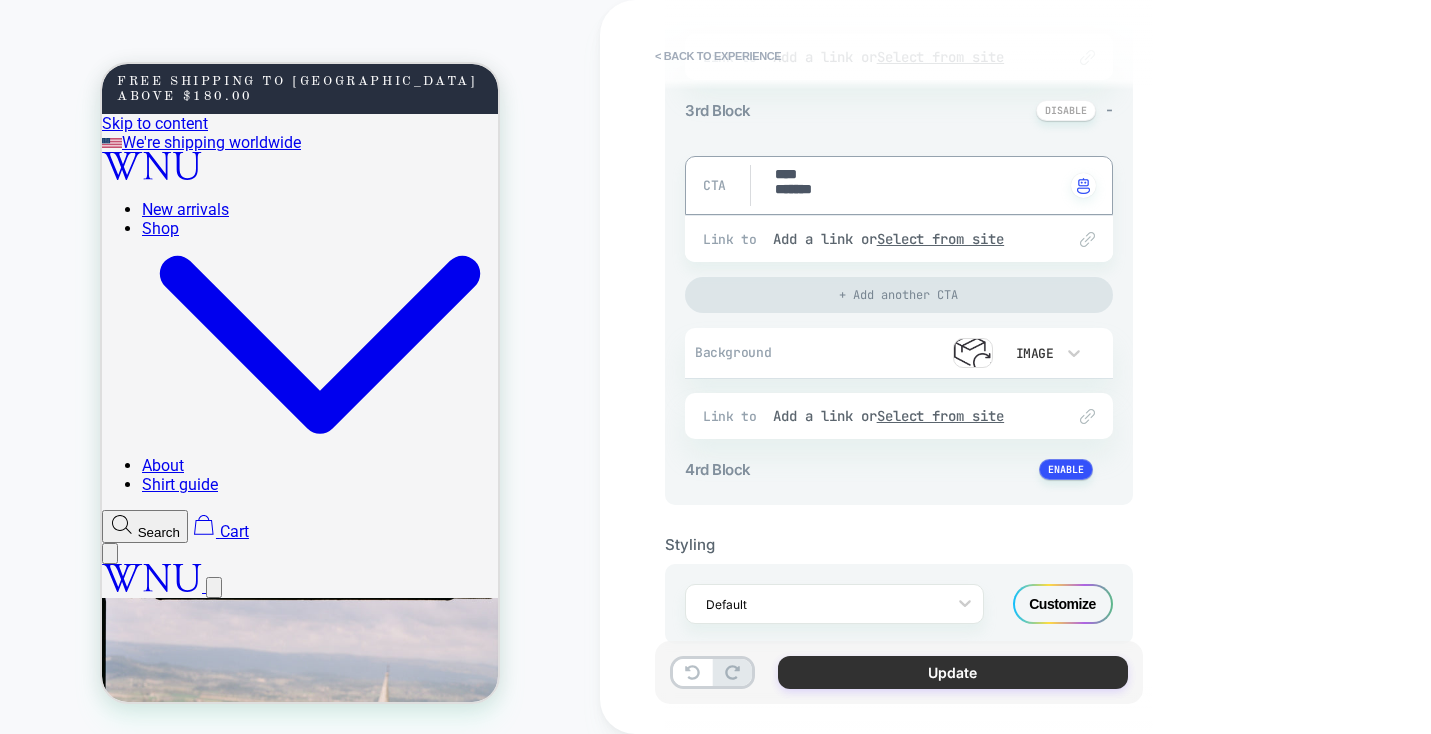 type on "****
*******" 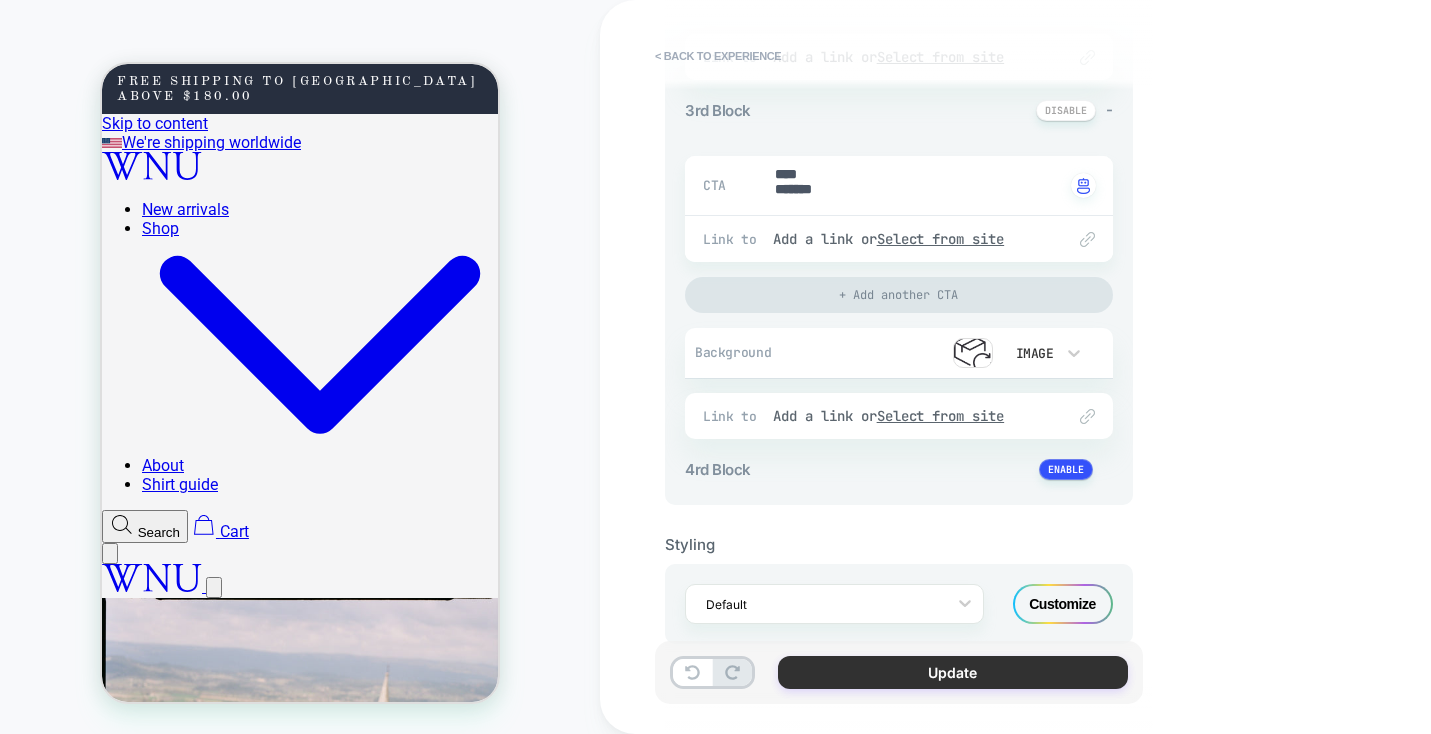 click on "Update" at bounding box center (953, 672) 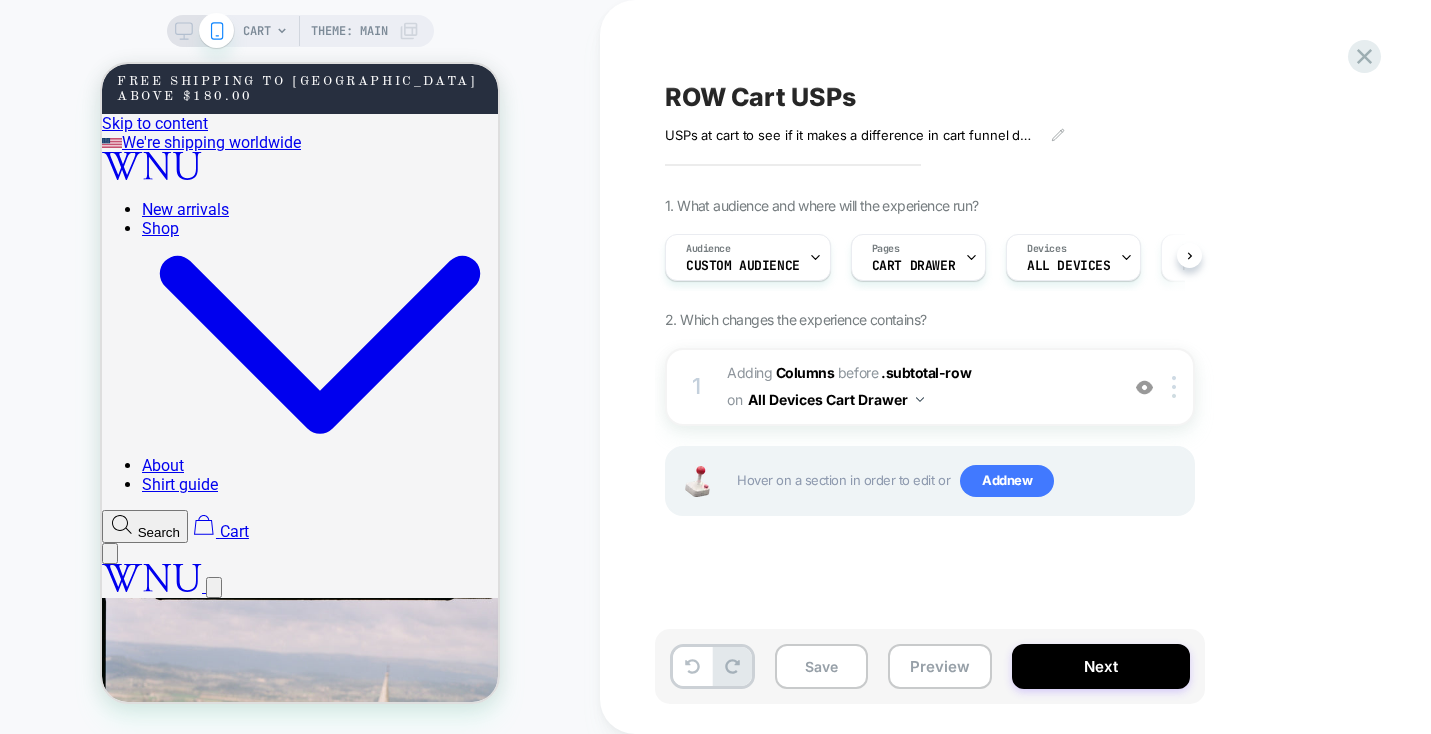 scroll, scrollTop: 0, scrollLeft: 1, axis: horizontal 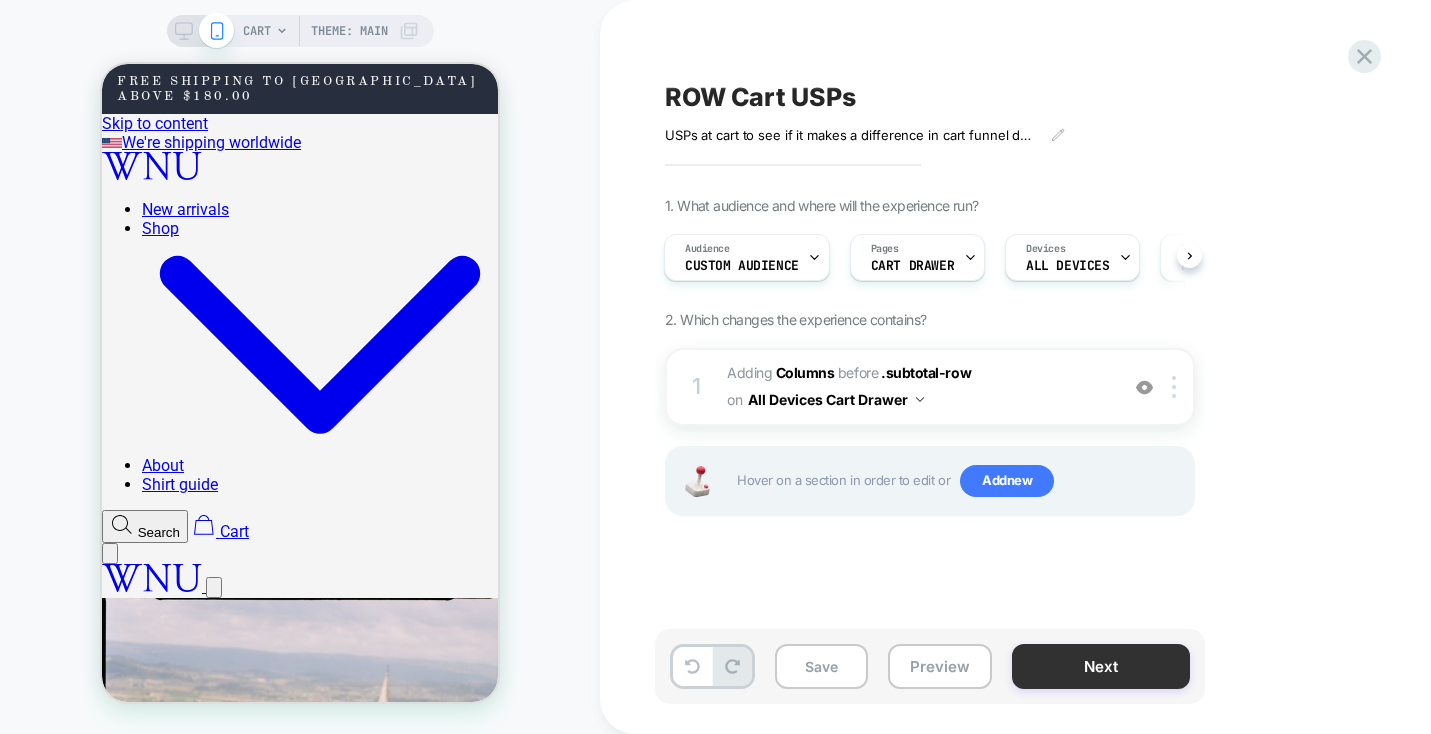 click on "Next" at bounding box center (1101, 666) 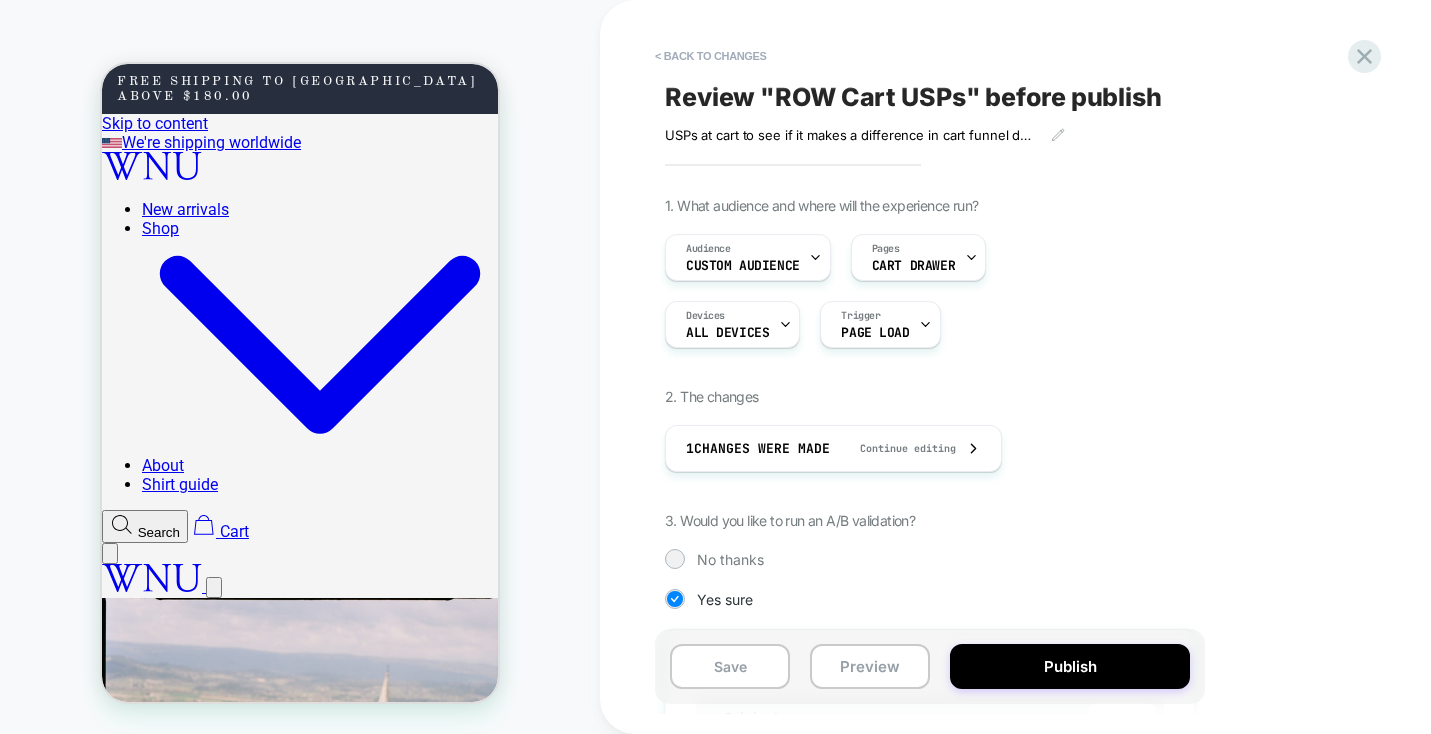 scroll, scrollTop: 0, scrollLeft: 2, axis: horizontal 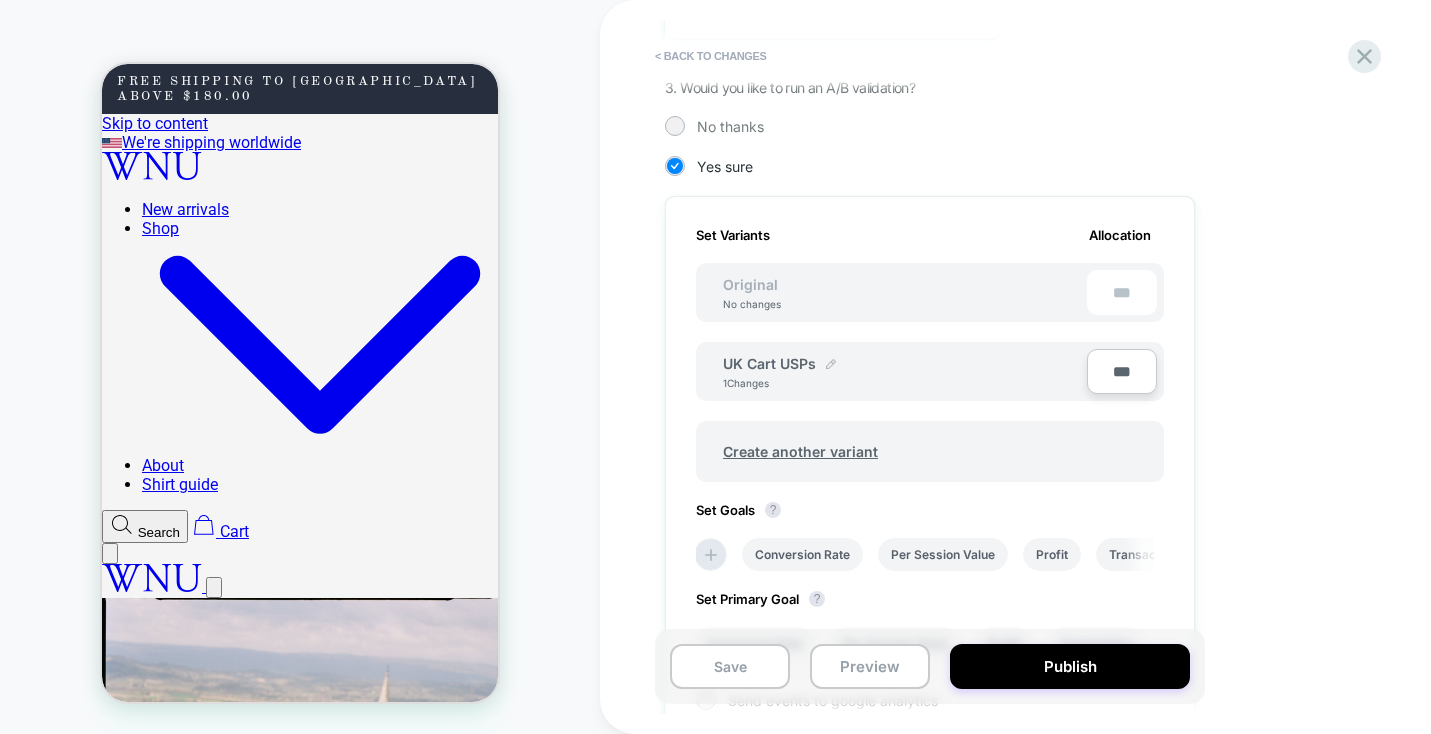 click at bounding box center [831, 364] 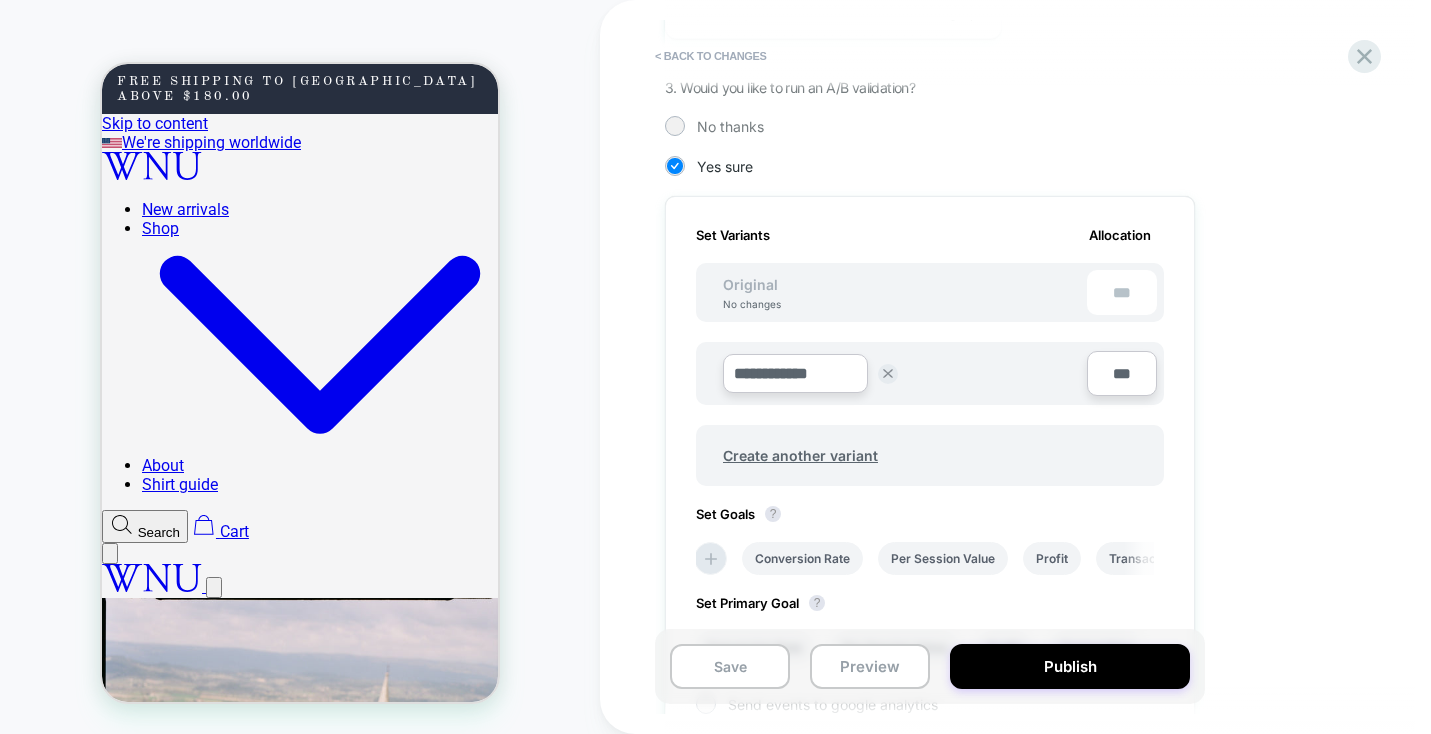 drag, startPoint x: 760, startPoint y: 378, endPoint x: 711, endPoint y: 376, distance: 49.0408 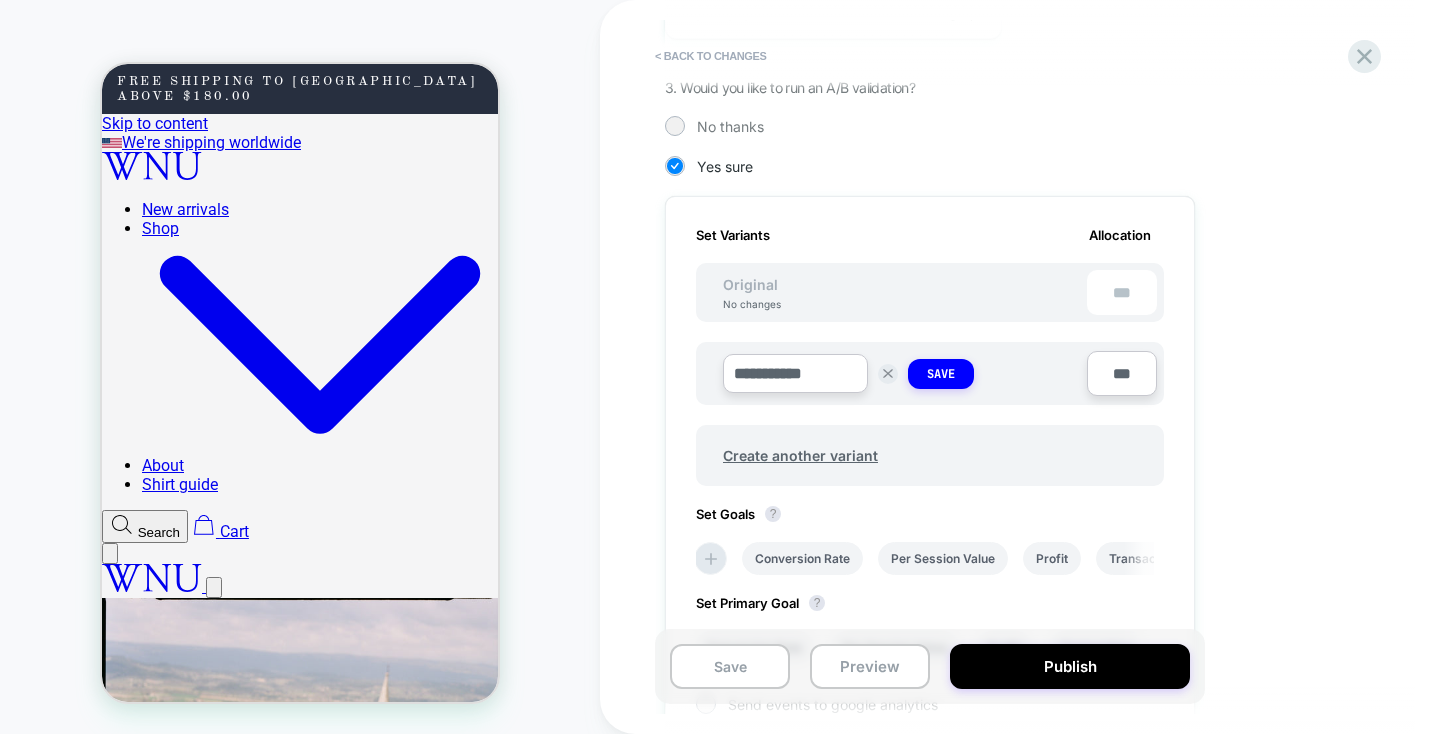 type on "**********" 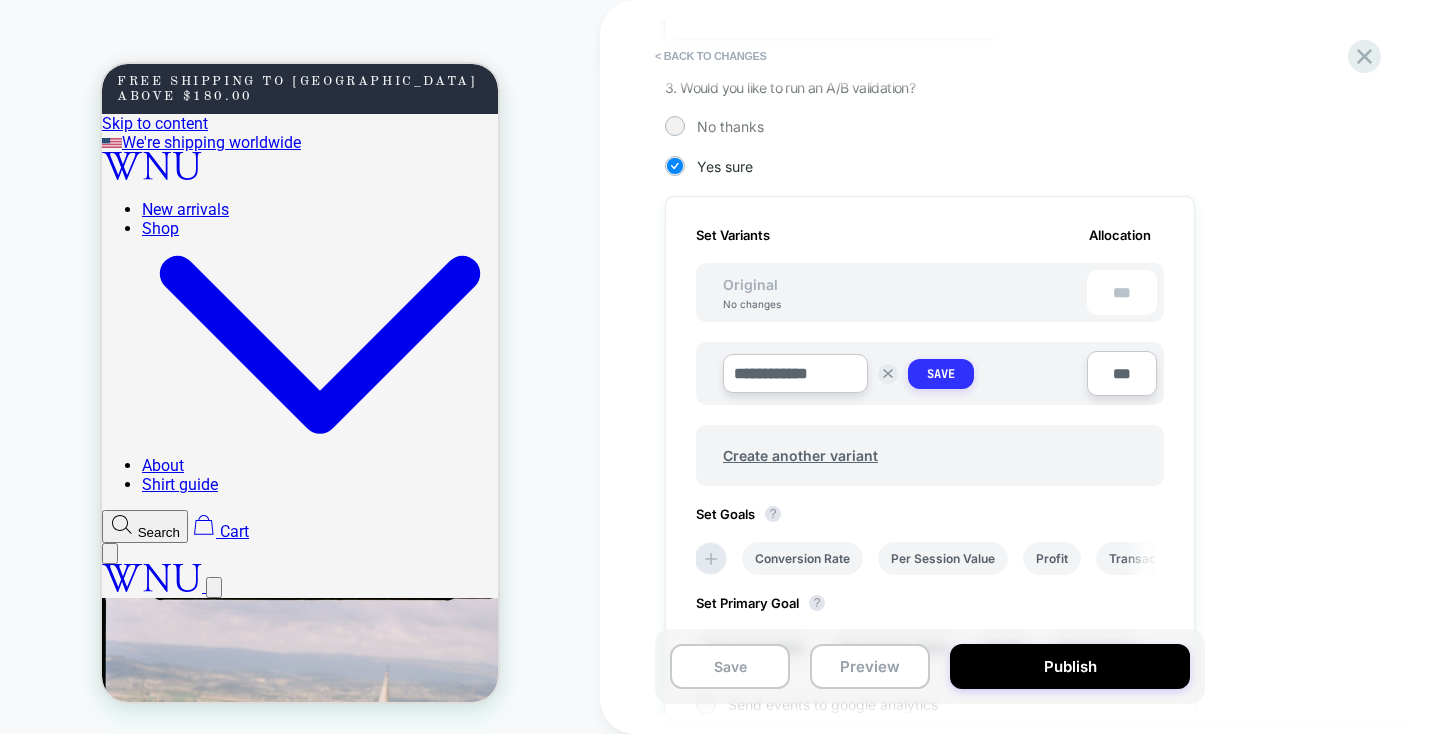 click on "Save" at bounding box center [941, 374] 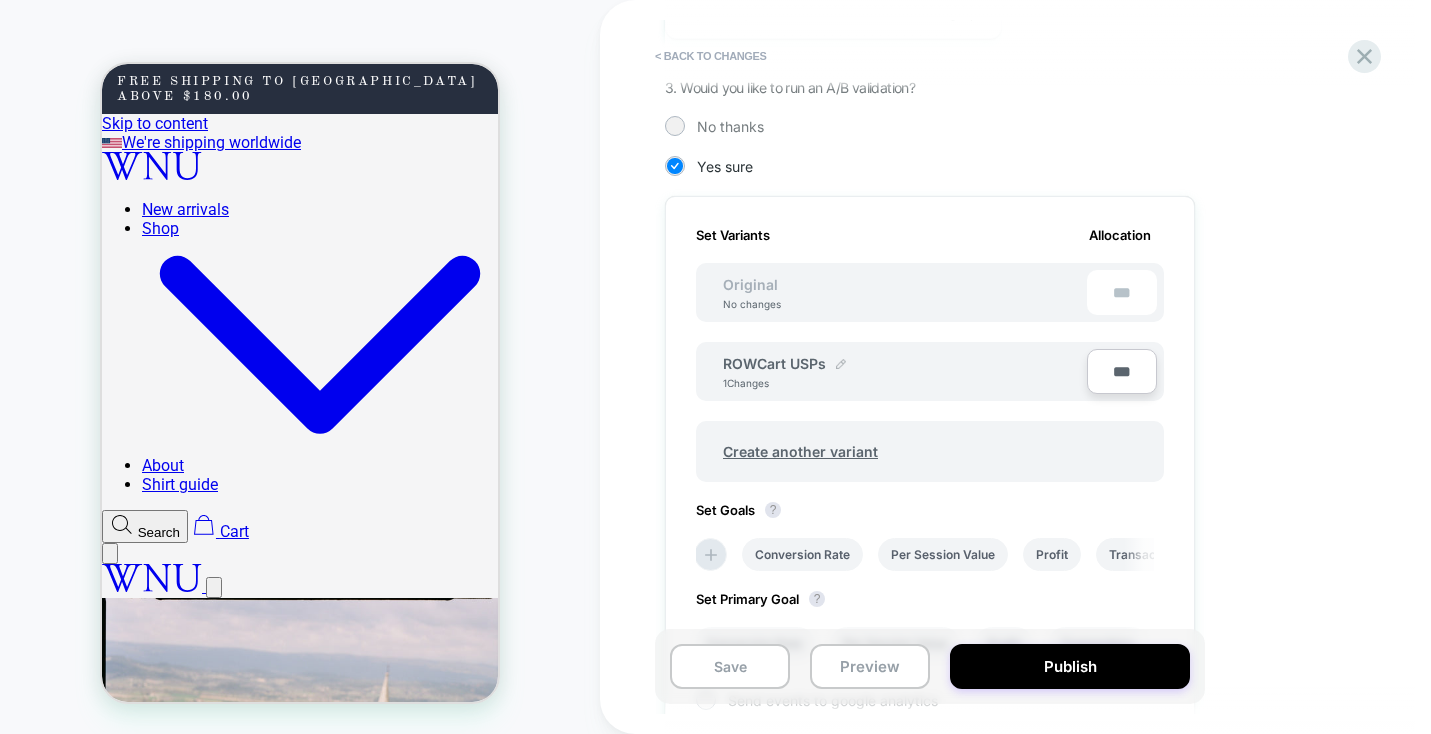 click at bounding box center (841, 364) 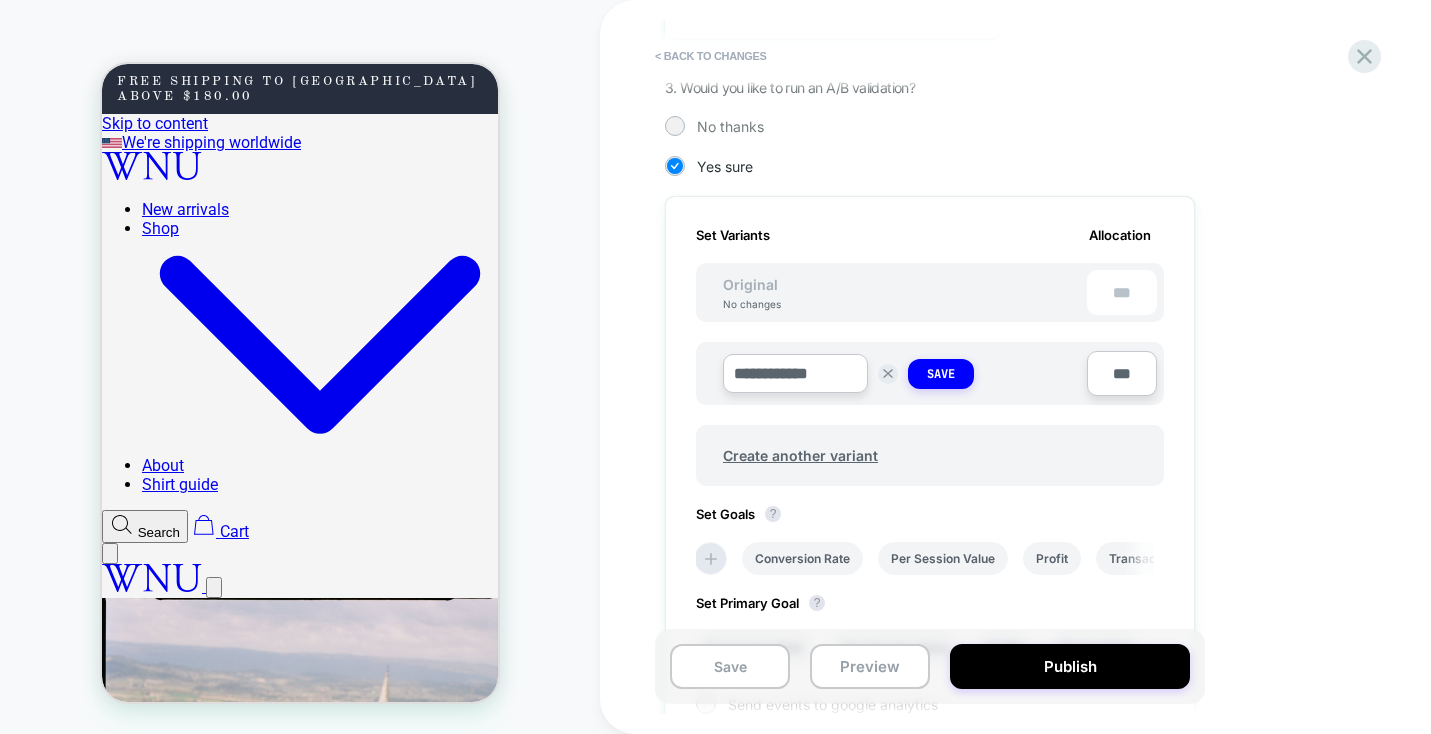 click on "**********" at bounding box center [795, 373] 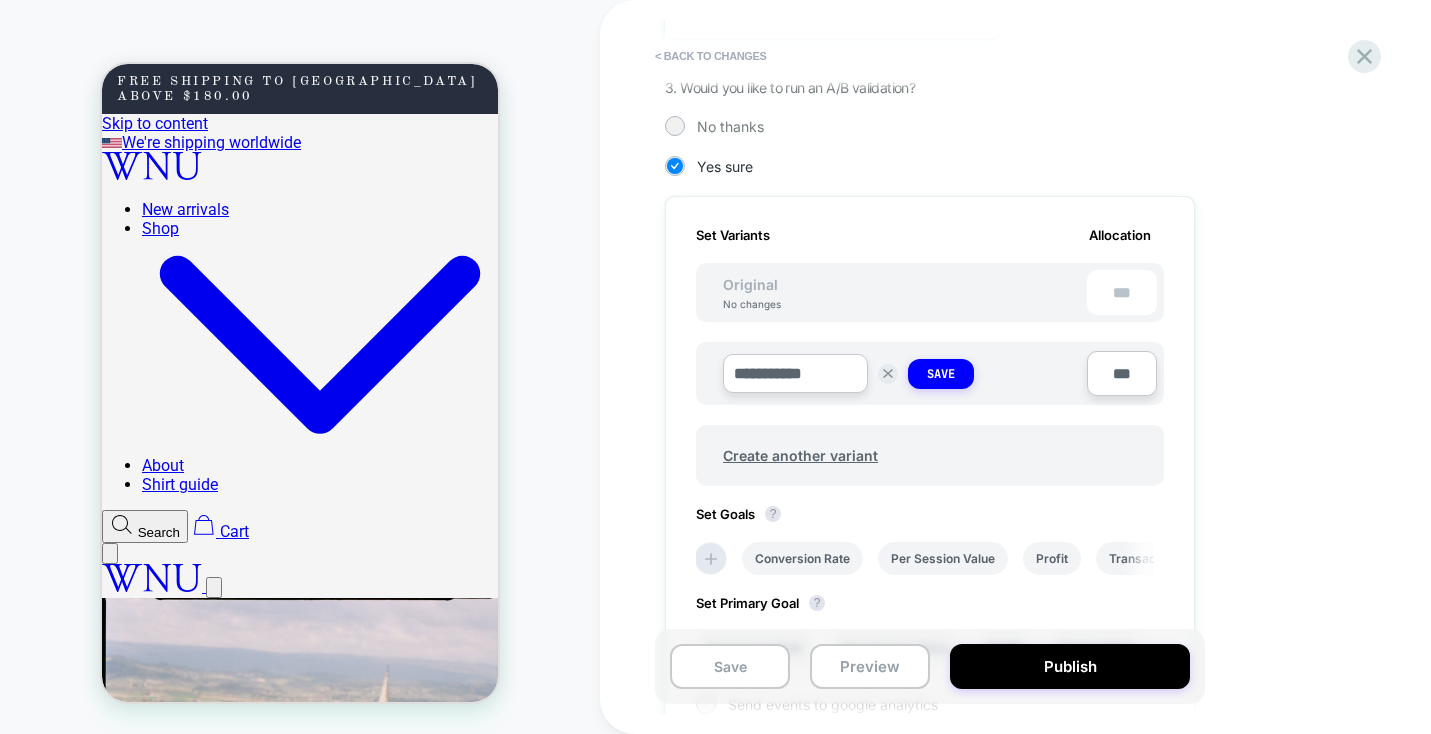 click on "**********" at bounding box center [795, 373] 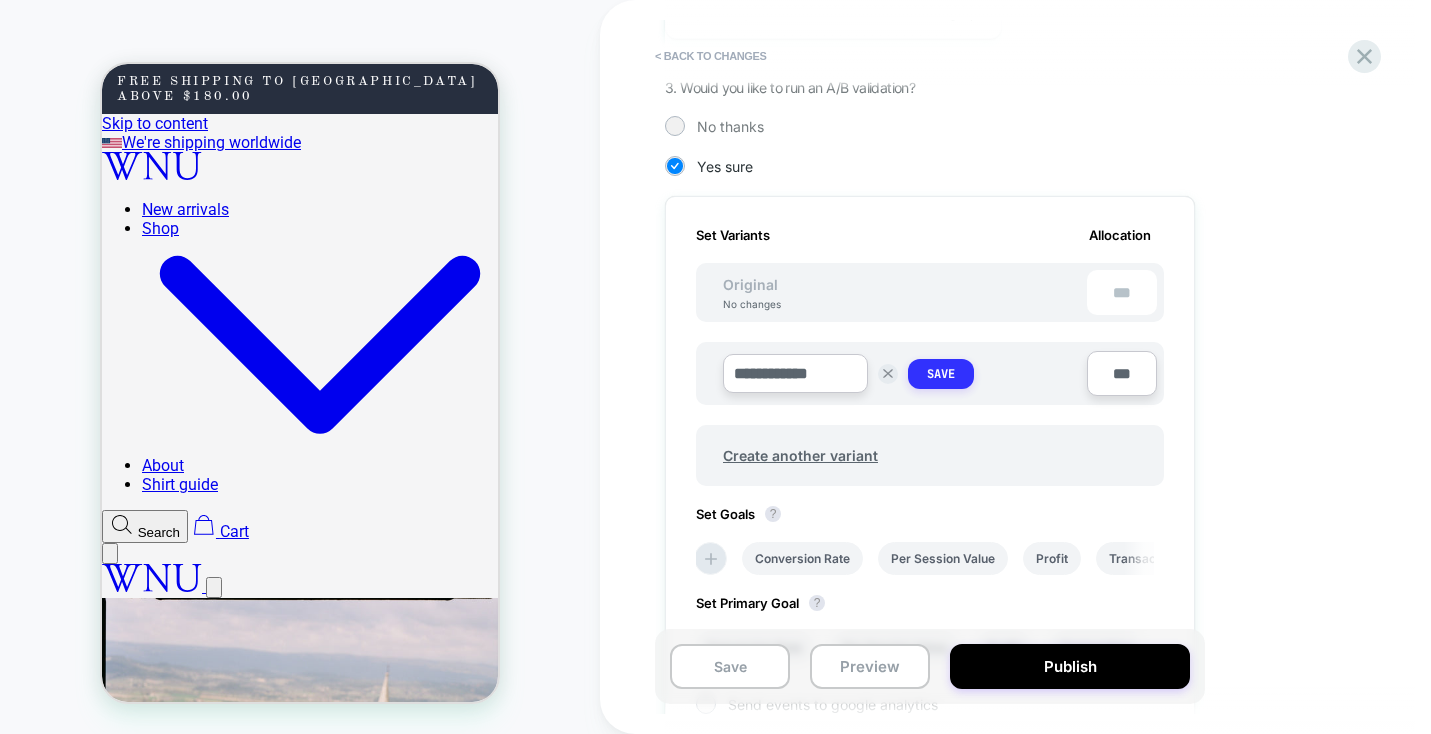 type on "**********" 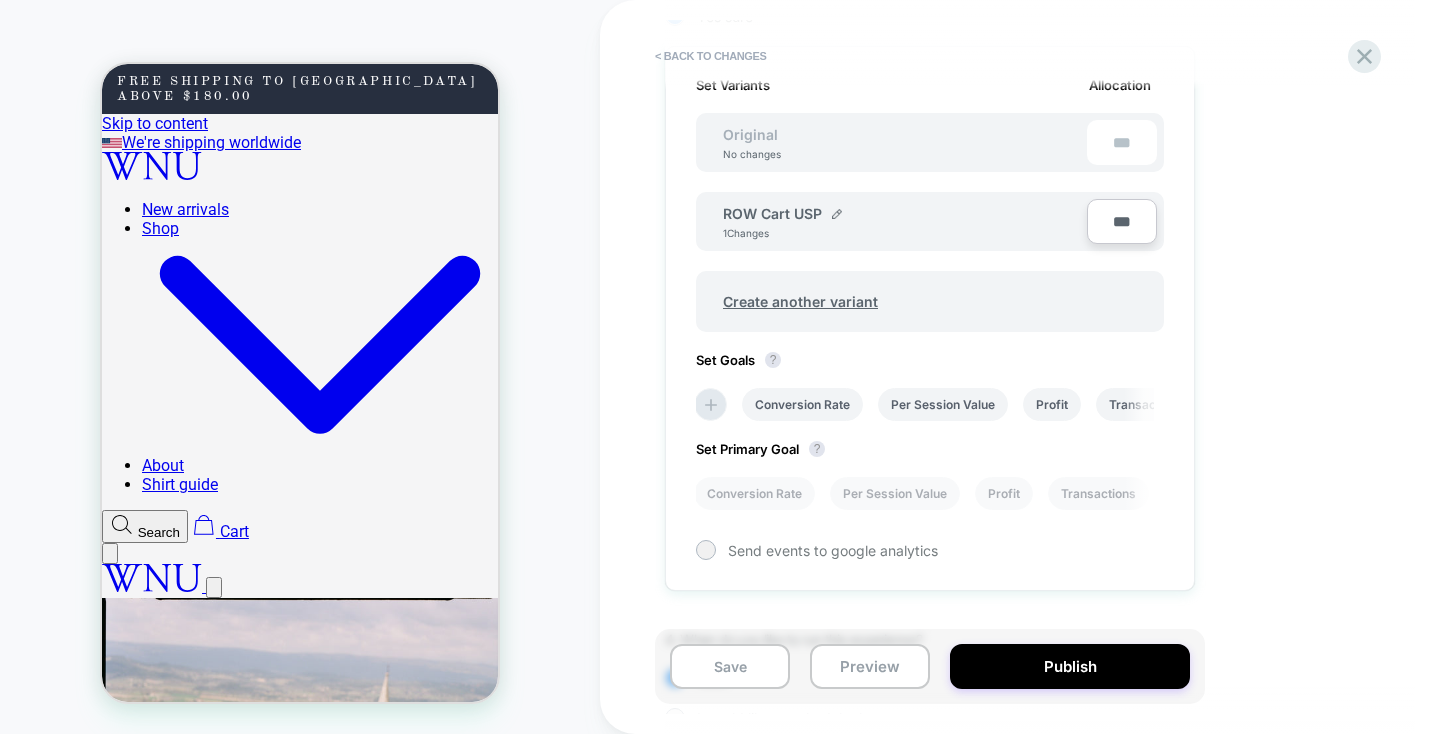 scroll, scrollTop: 689, scrollLeft: 0, axis: vertical 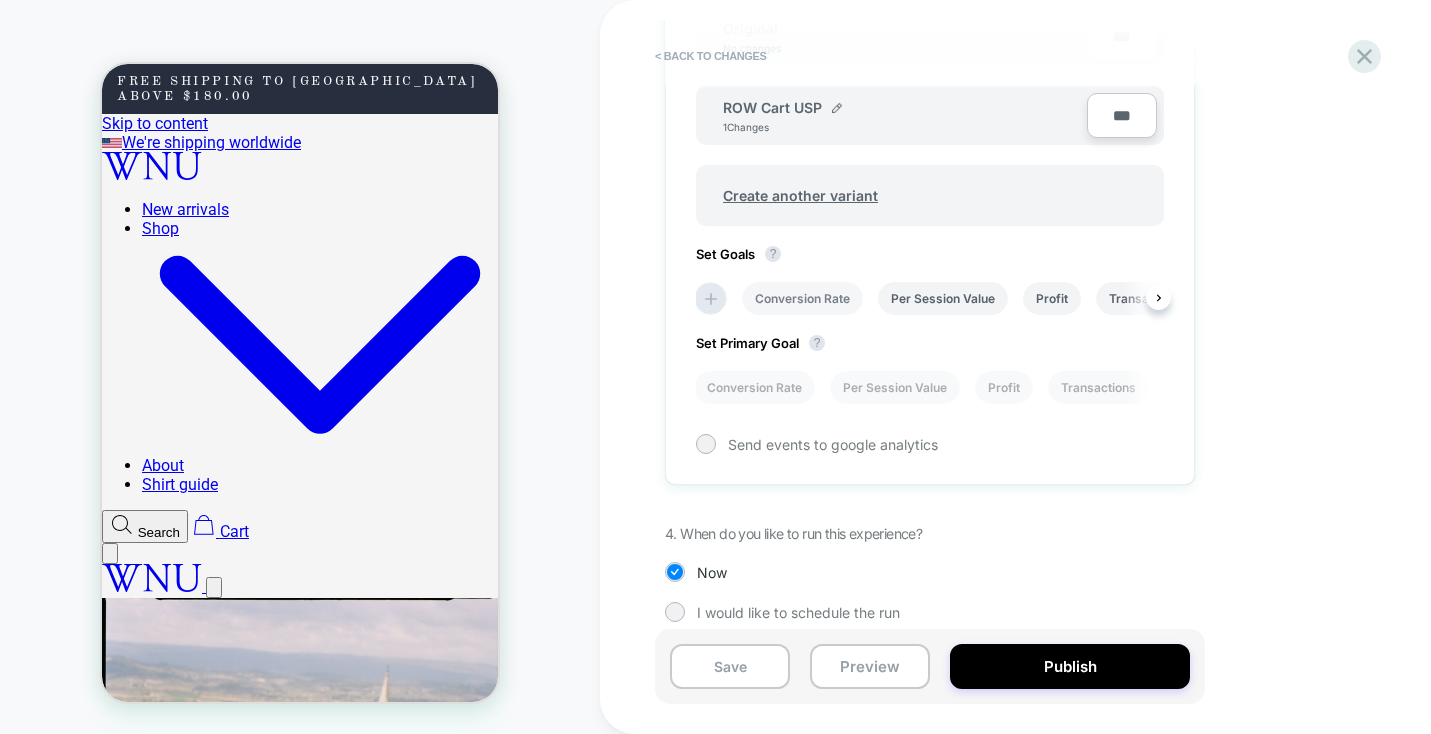click on "Conversion Rate" at bounding box center [802, 298] 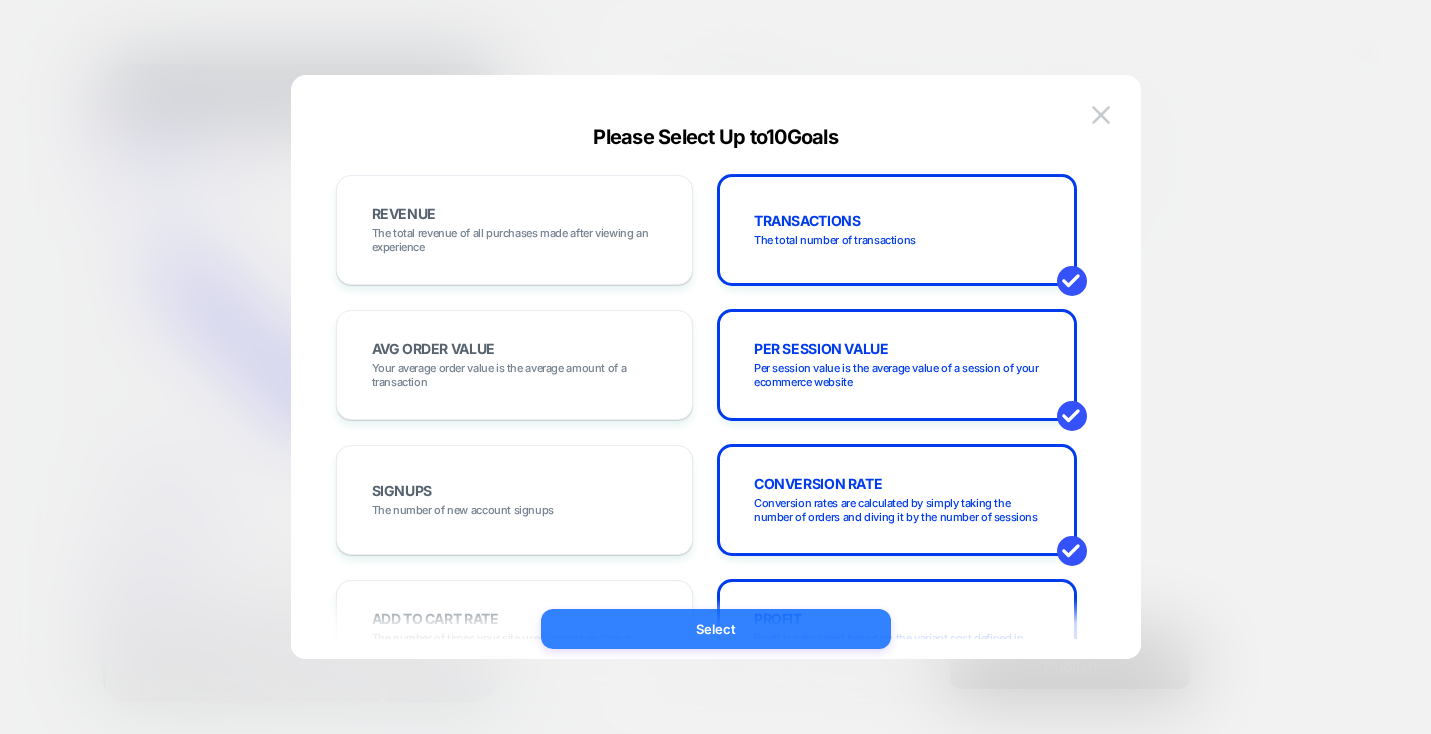 click on "Select" at bounding box center [716, 629] 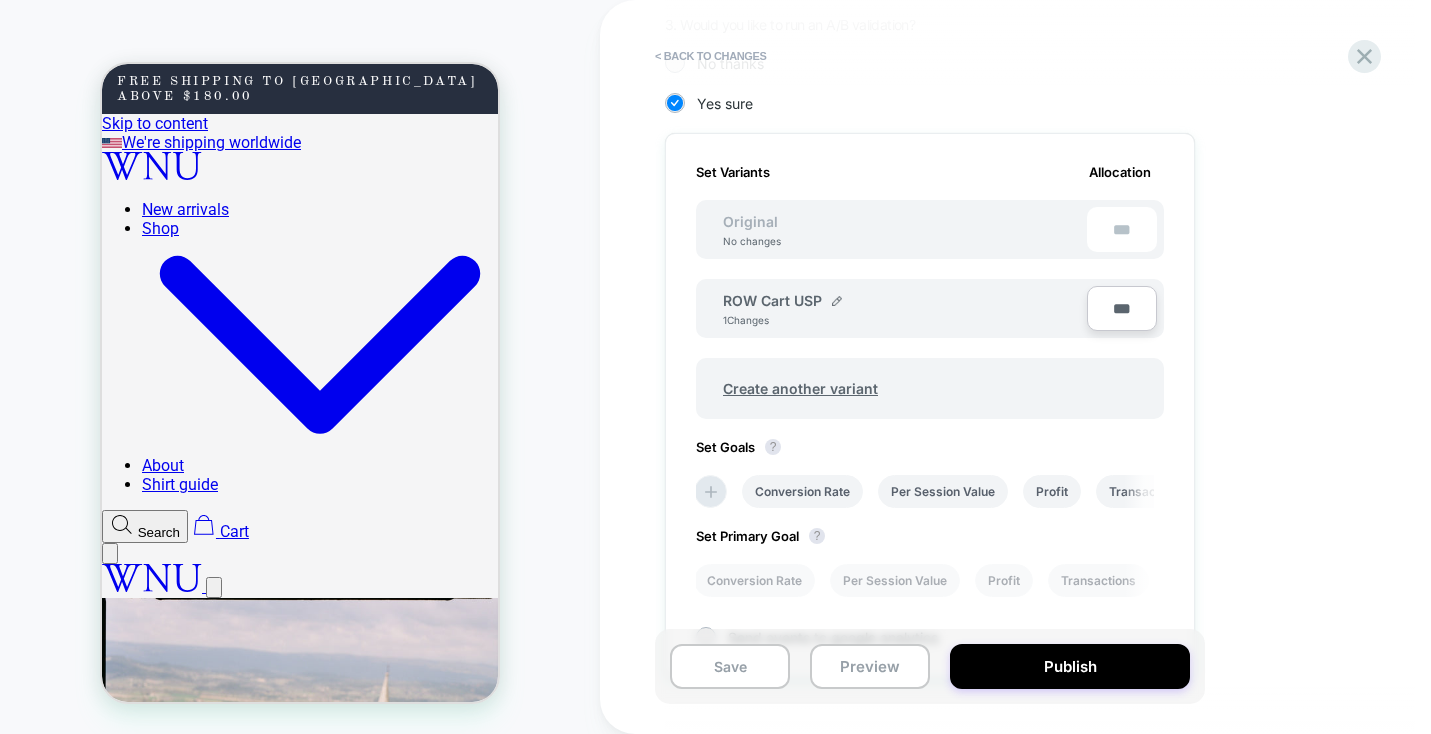 scroll, scrollTop: 0, scrollLeft: 0, axis: both 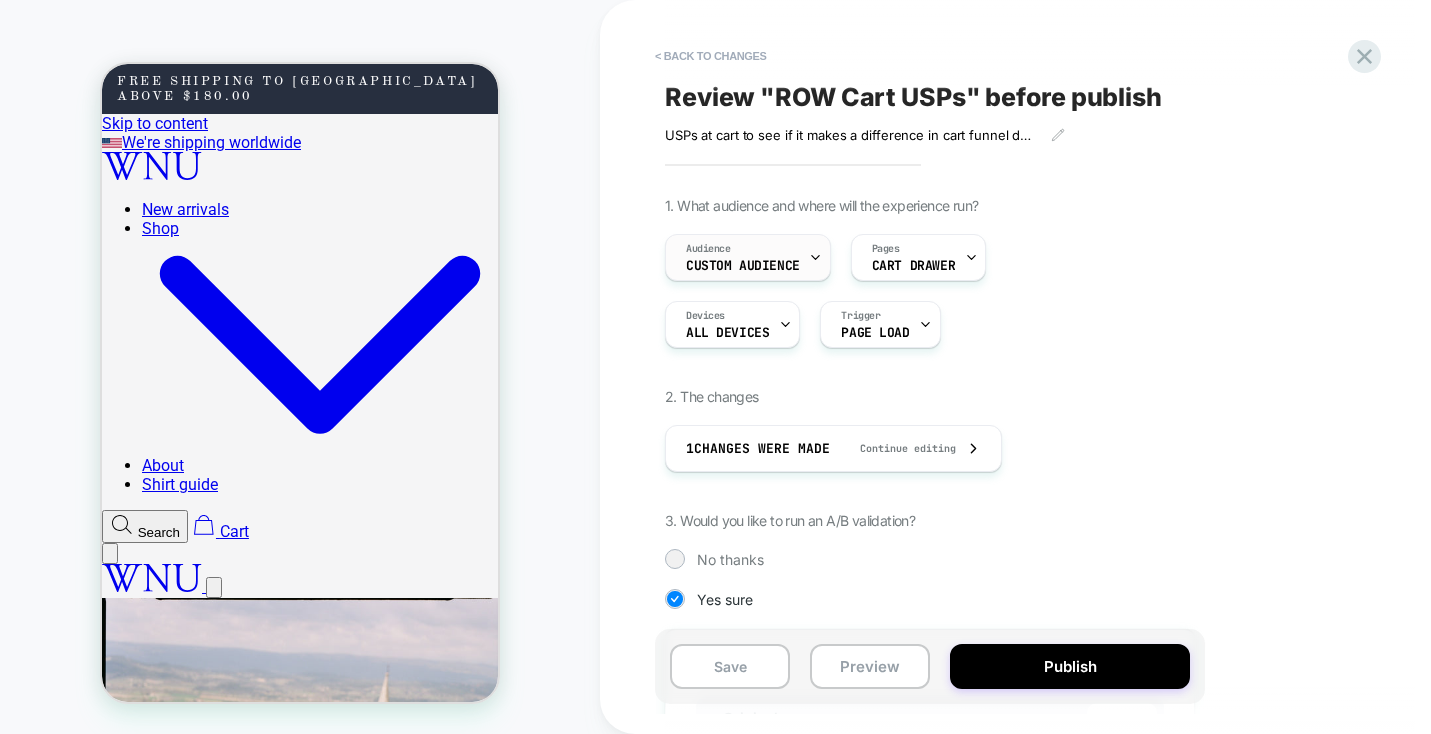 click 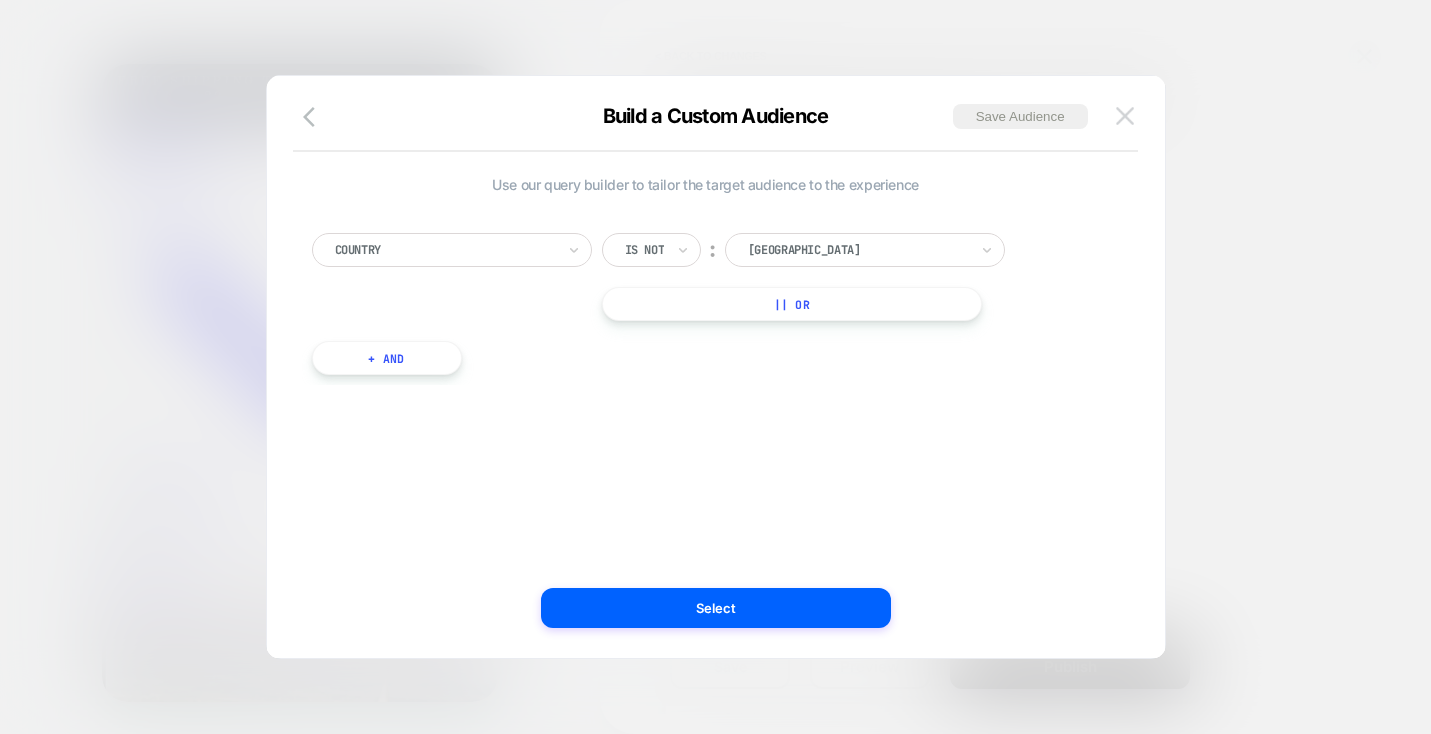 click at bounding box center (1125, 115) 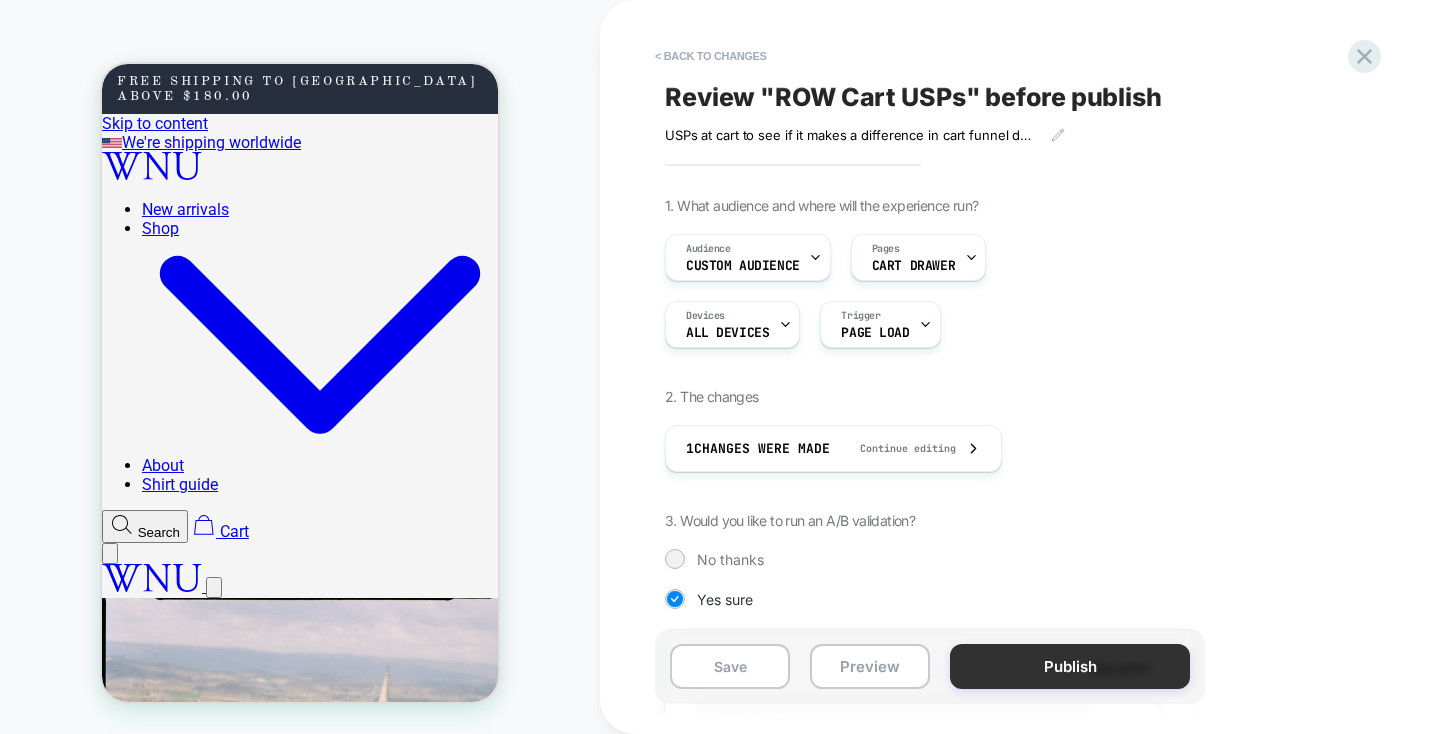 click on "Publish" at bounding box center (1070, 666) 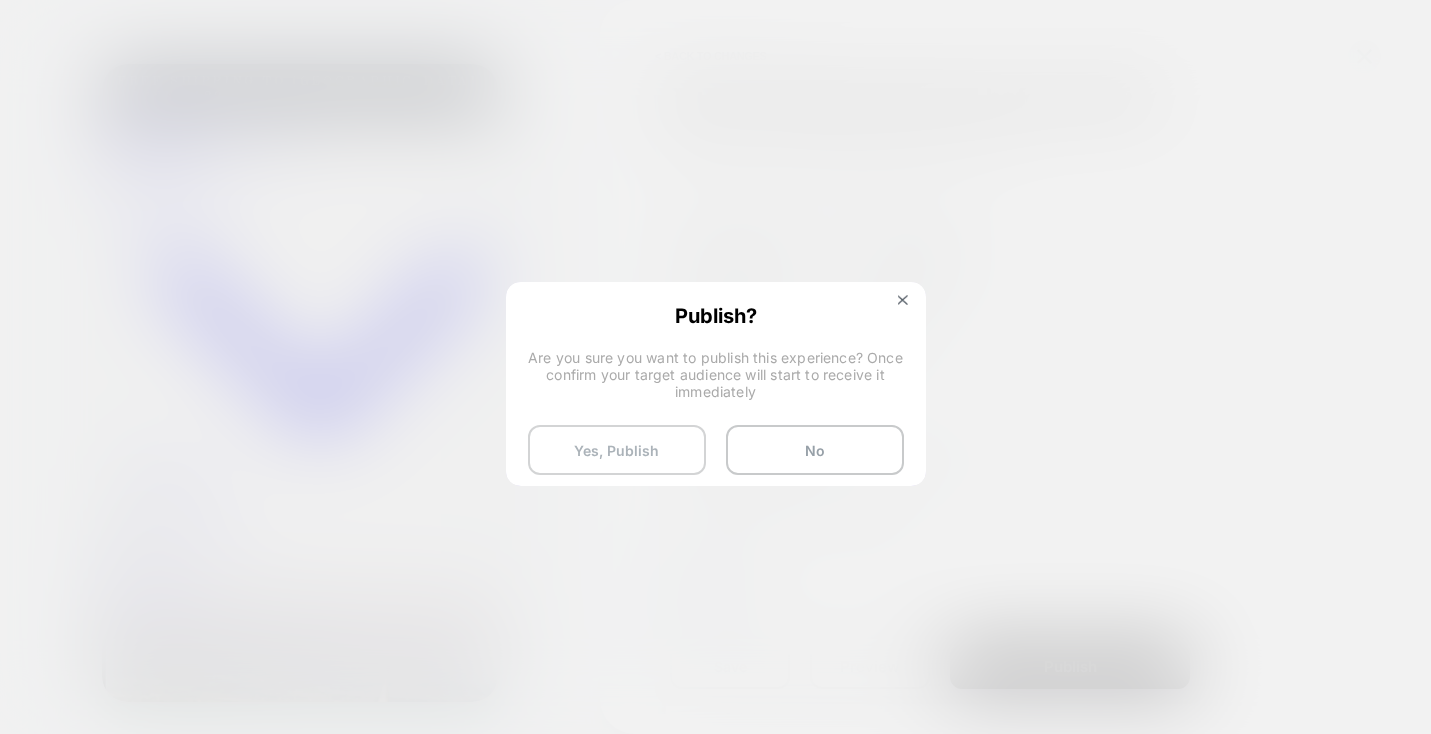 click on "Yes, Publish" at bounding box center (617, 450) 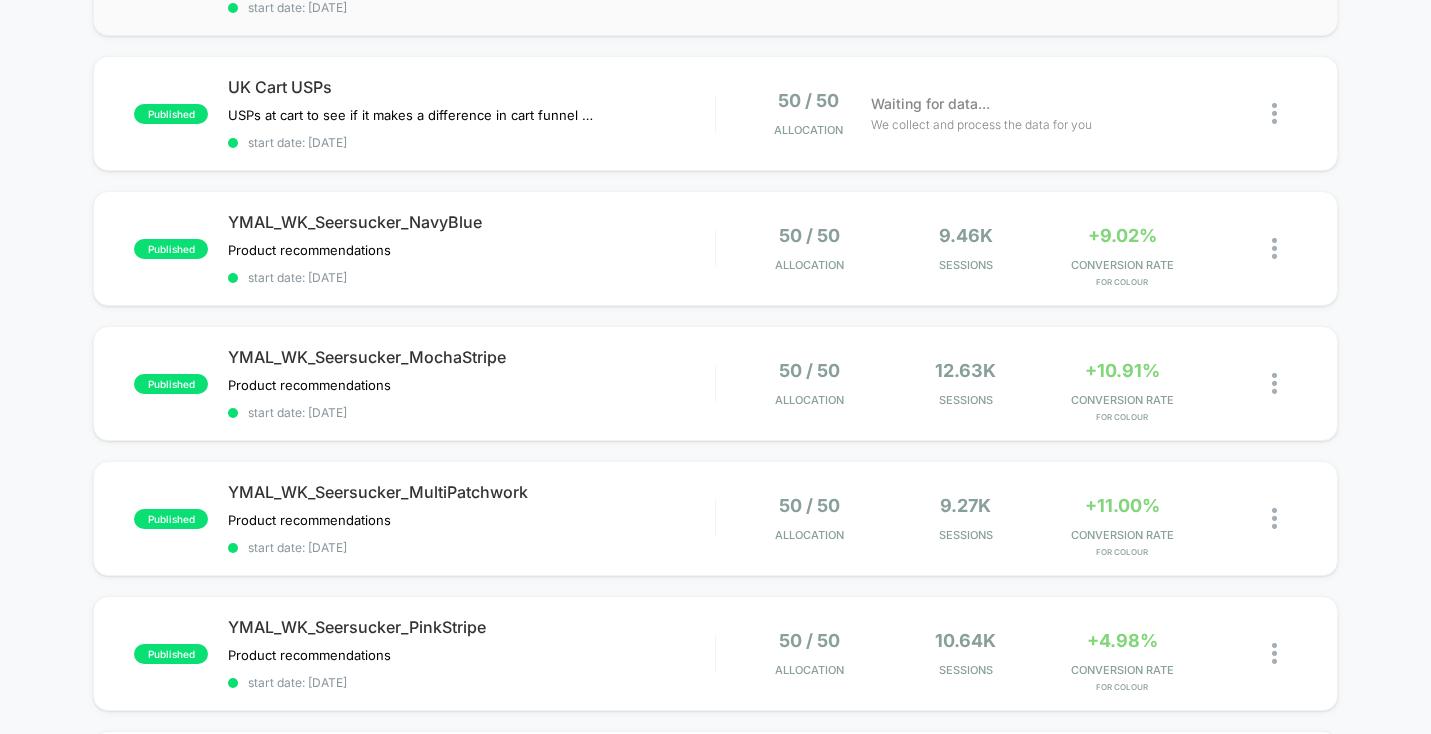 scroll, scrollTop: 295, scrollLeft: 0, axis: vertical 